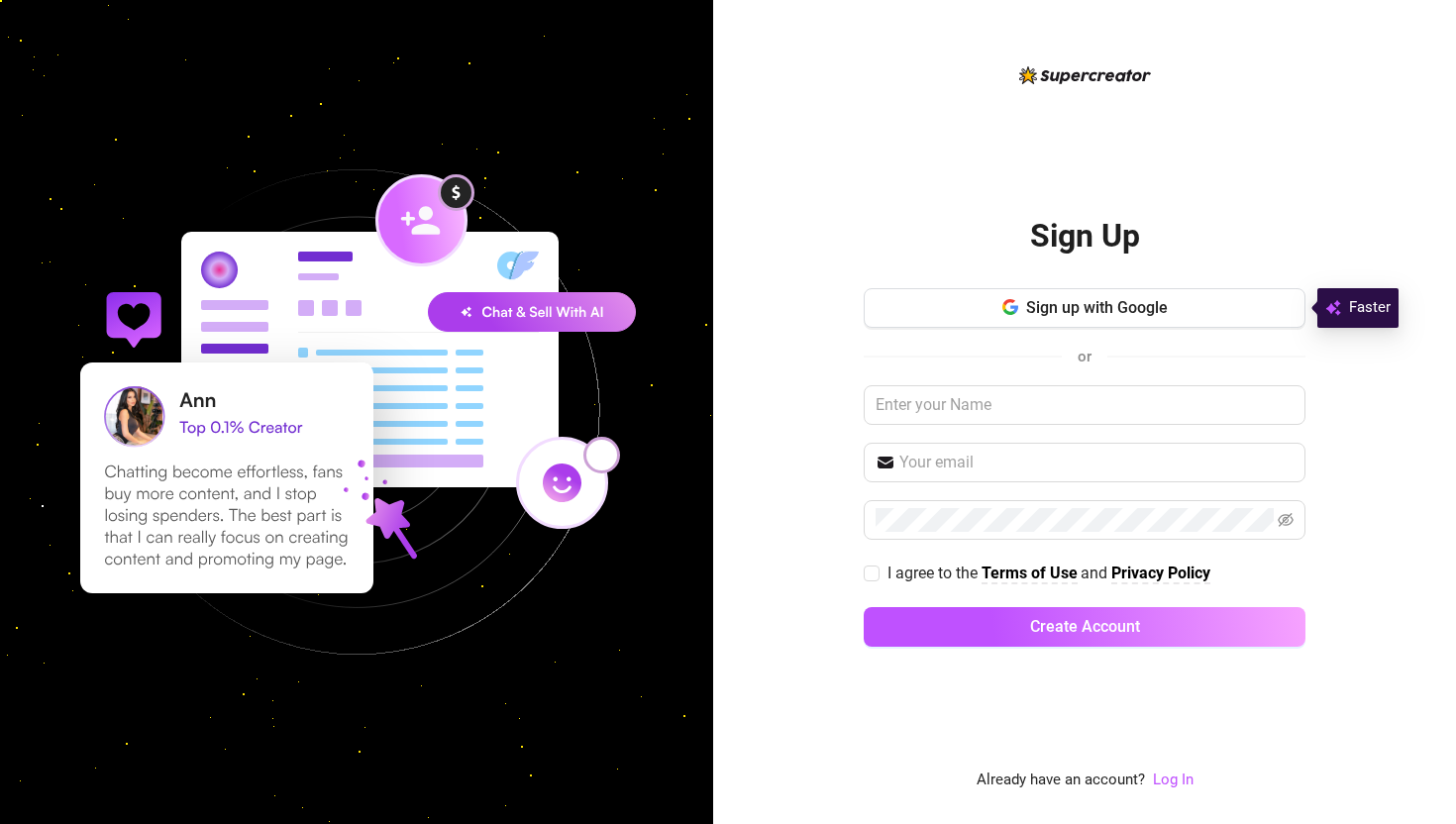 scroll, scrollTop: 0, scrollLeft: 0, axis: both 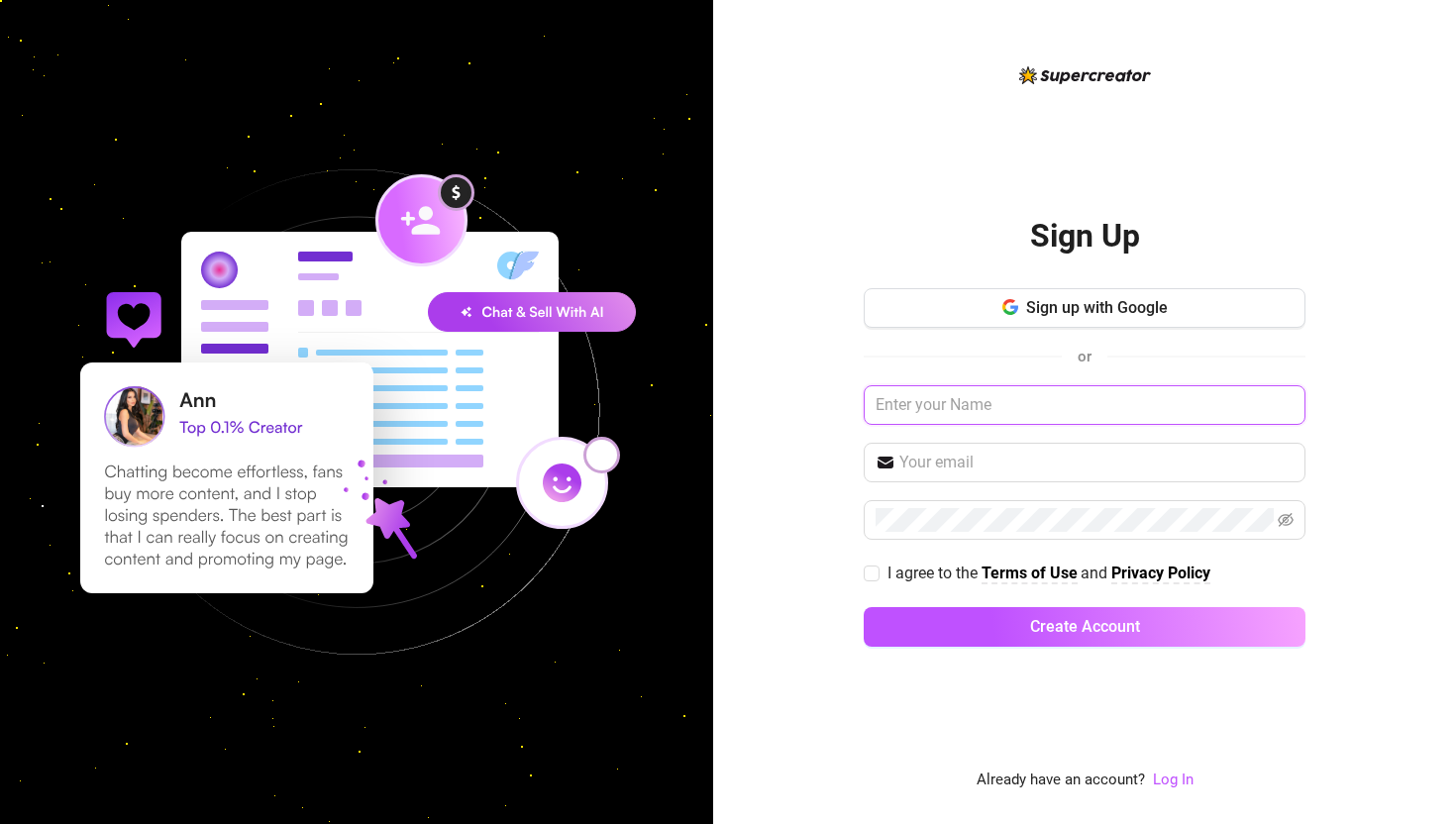 click at bounding box center [1085, 405] 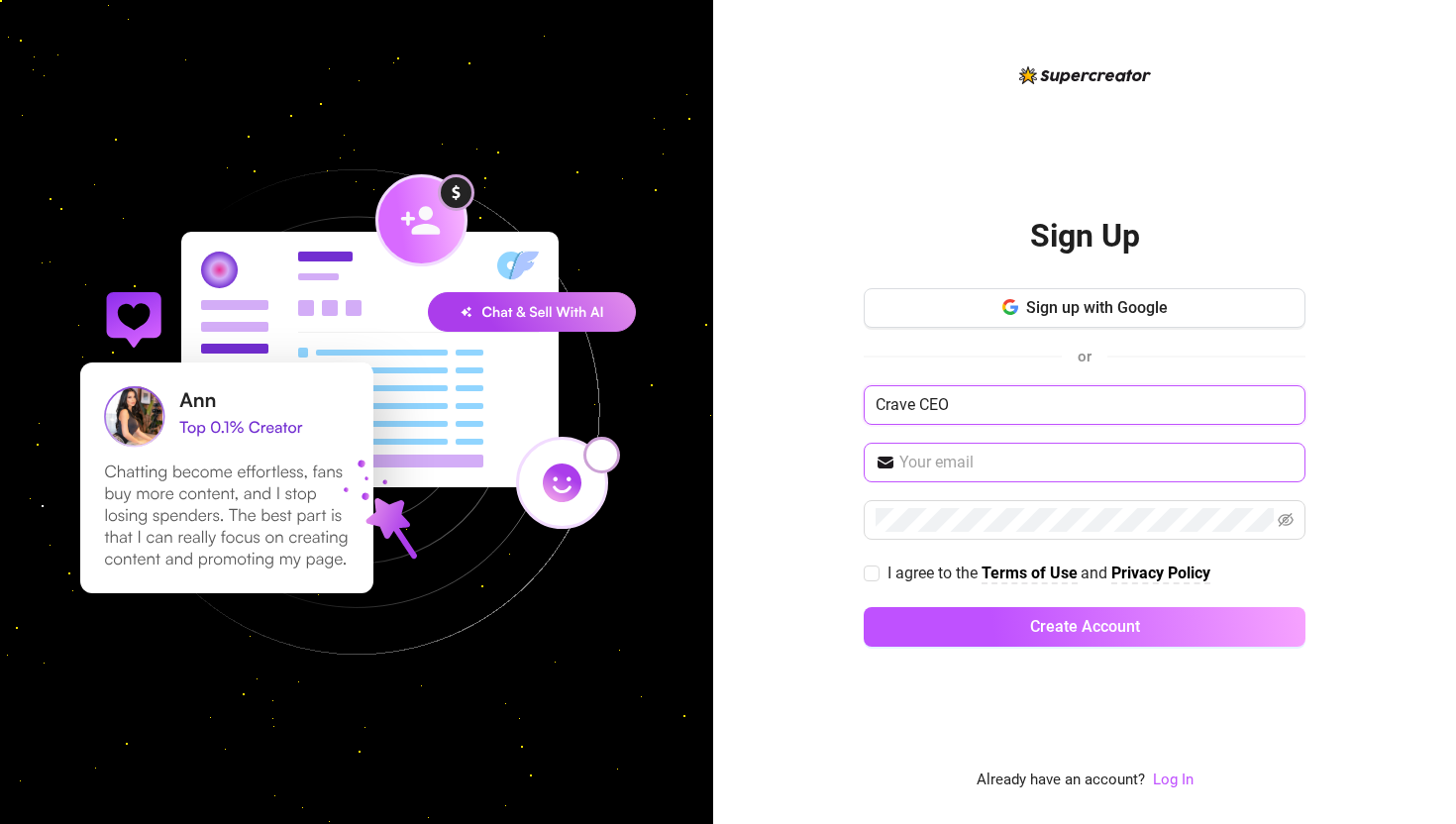 type on "Crave CEO" 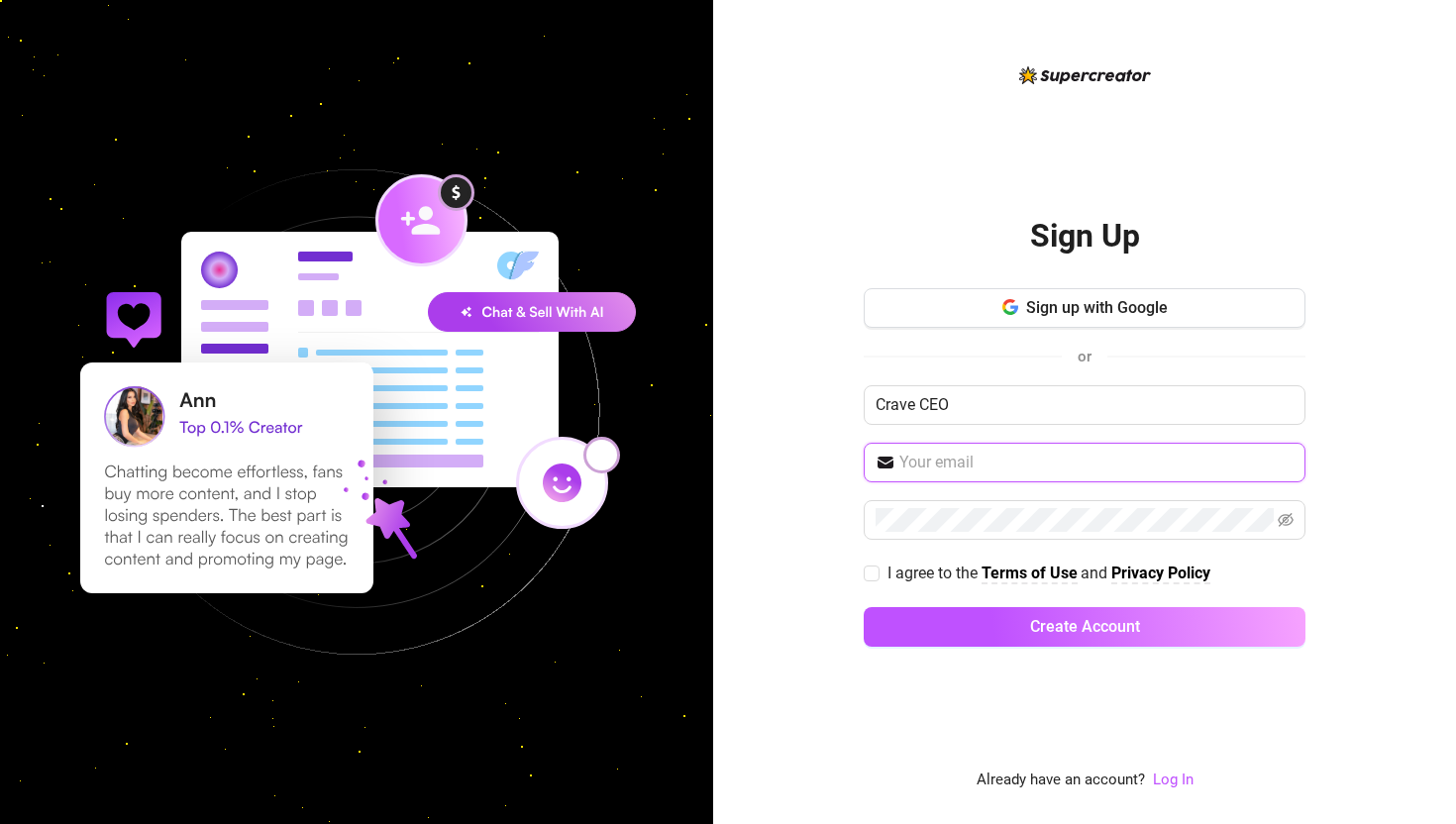 click at bounding box center [1096, 463] 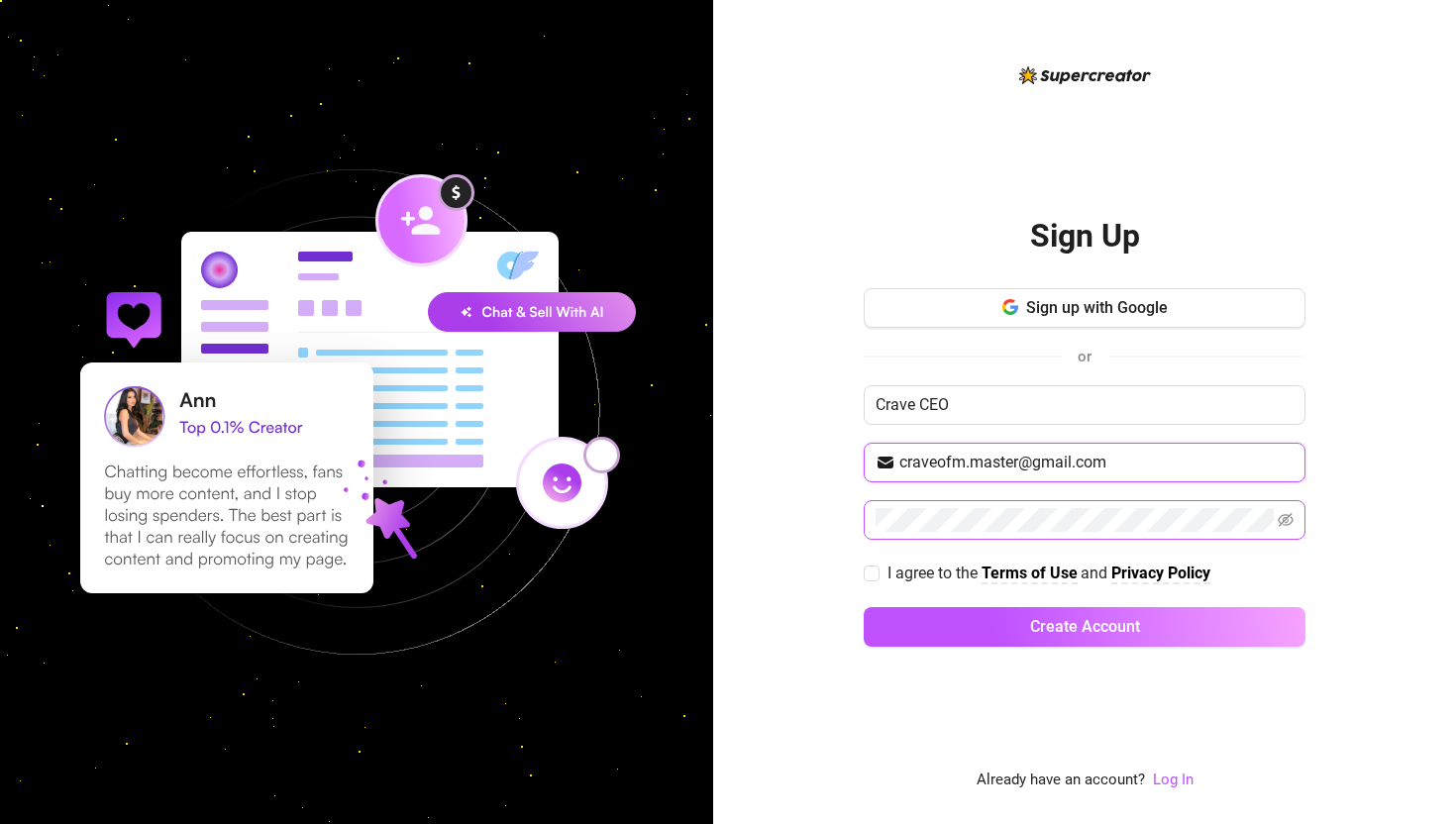 type on "craveofm.master@gmail.com" 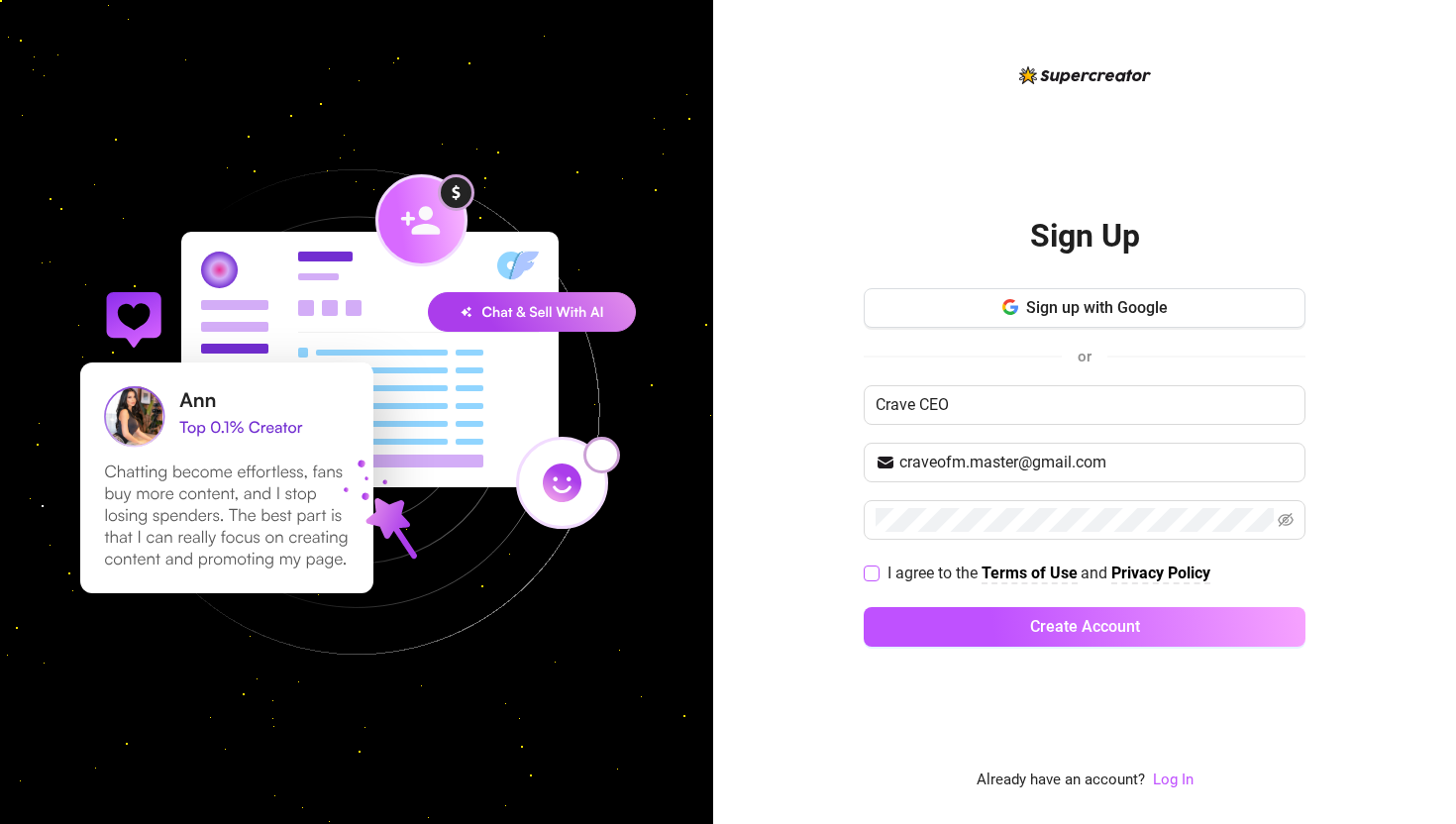 click on "I agree to the   Terms of Use   and   Privacy Policy" at bounding box center [1049, 572] 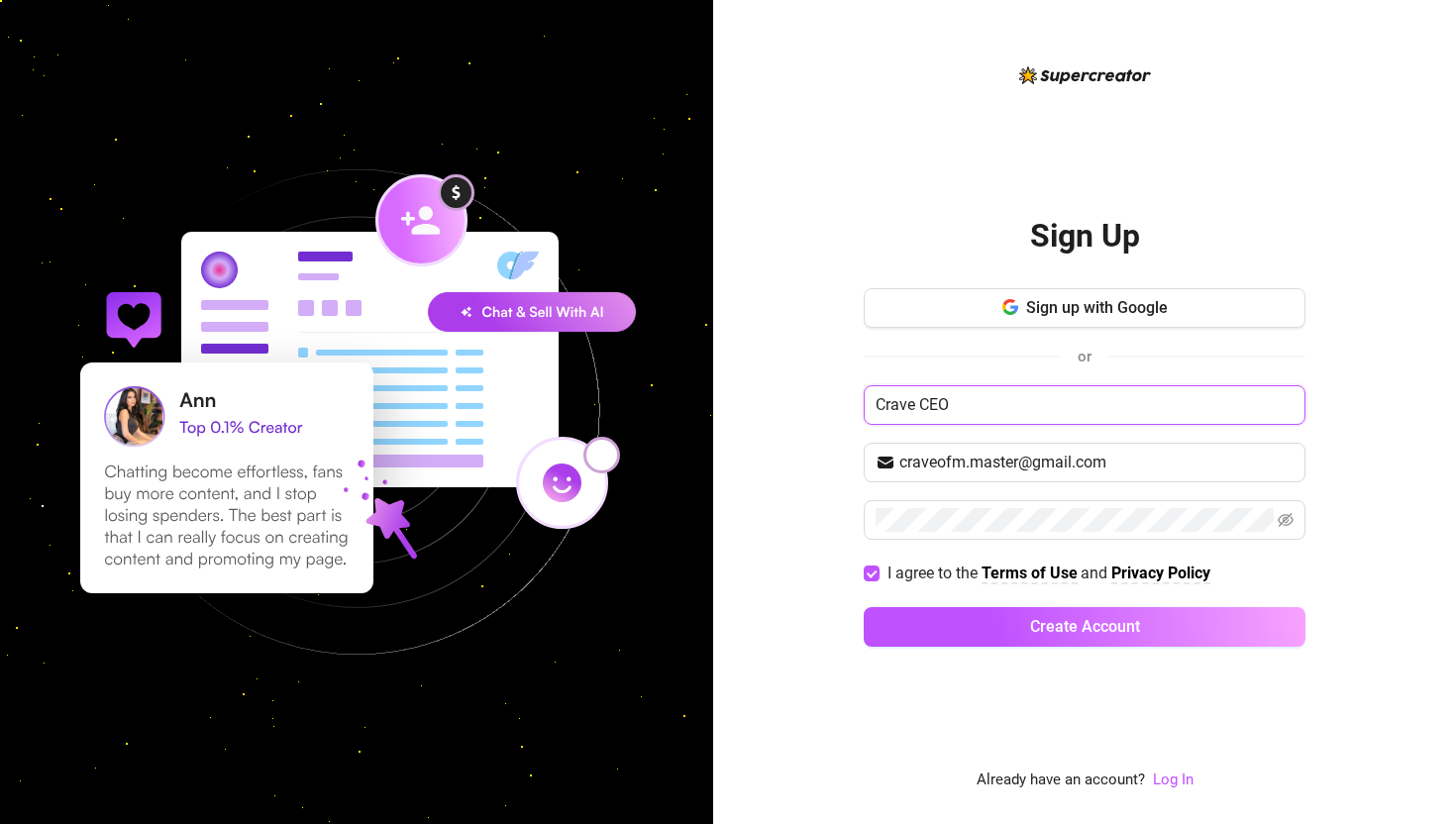click on "Crave CEO" at bounding box center [1085, 405] 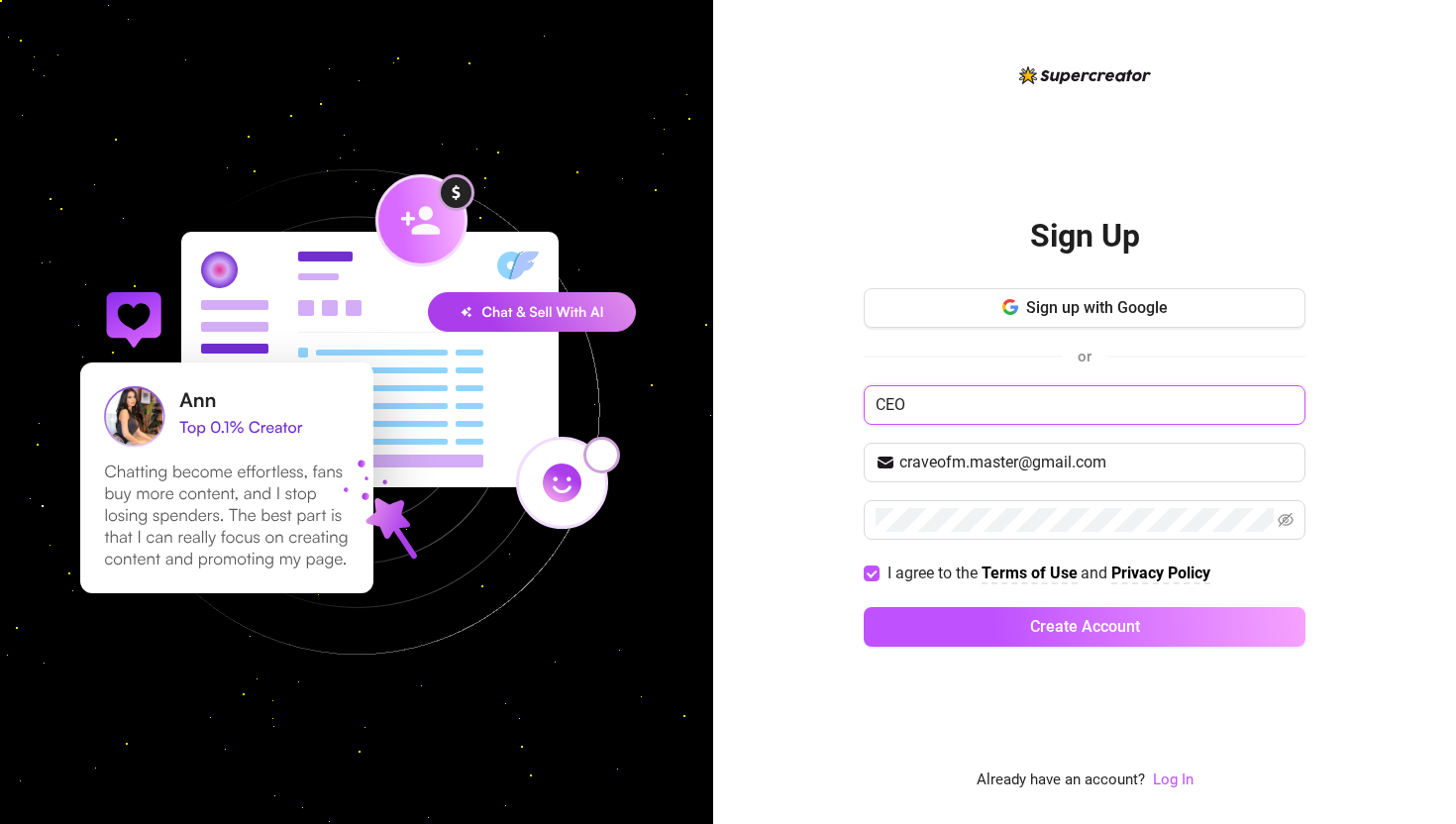 type on "CEO" 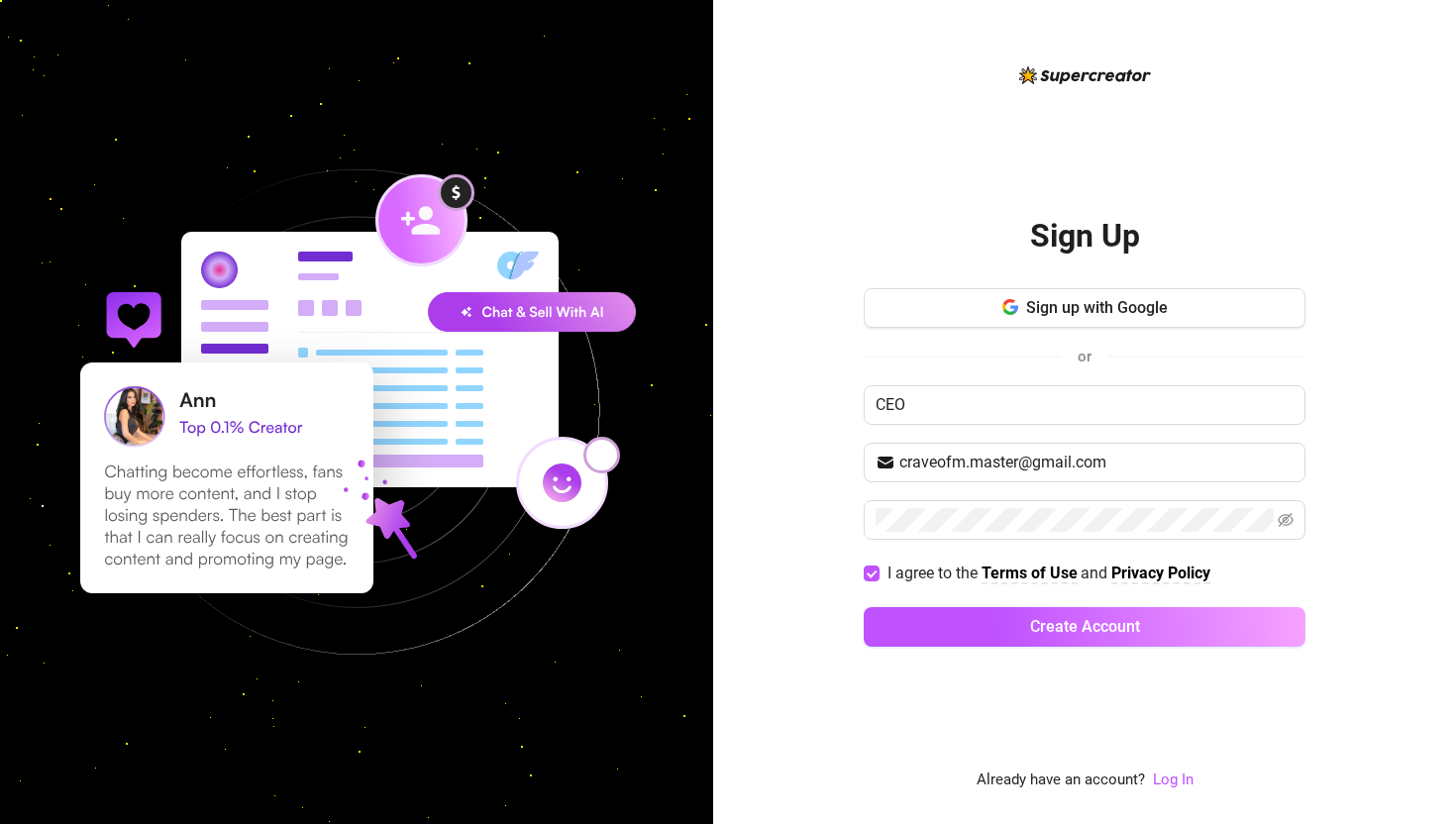 click on "Sign Up Sign up with Google or CEO craveofm.master@gmail.com I agree to the Terms of Use and Privacy Policy Create Account Already have an account? Log In" at bounding box center (1085, 412) 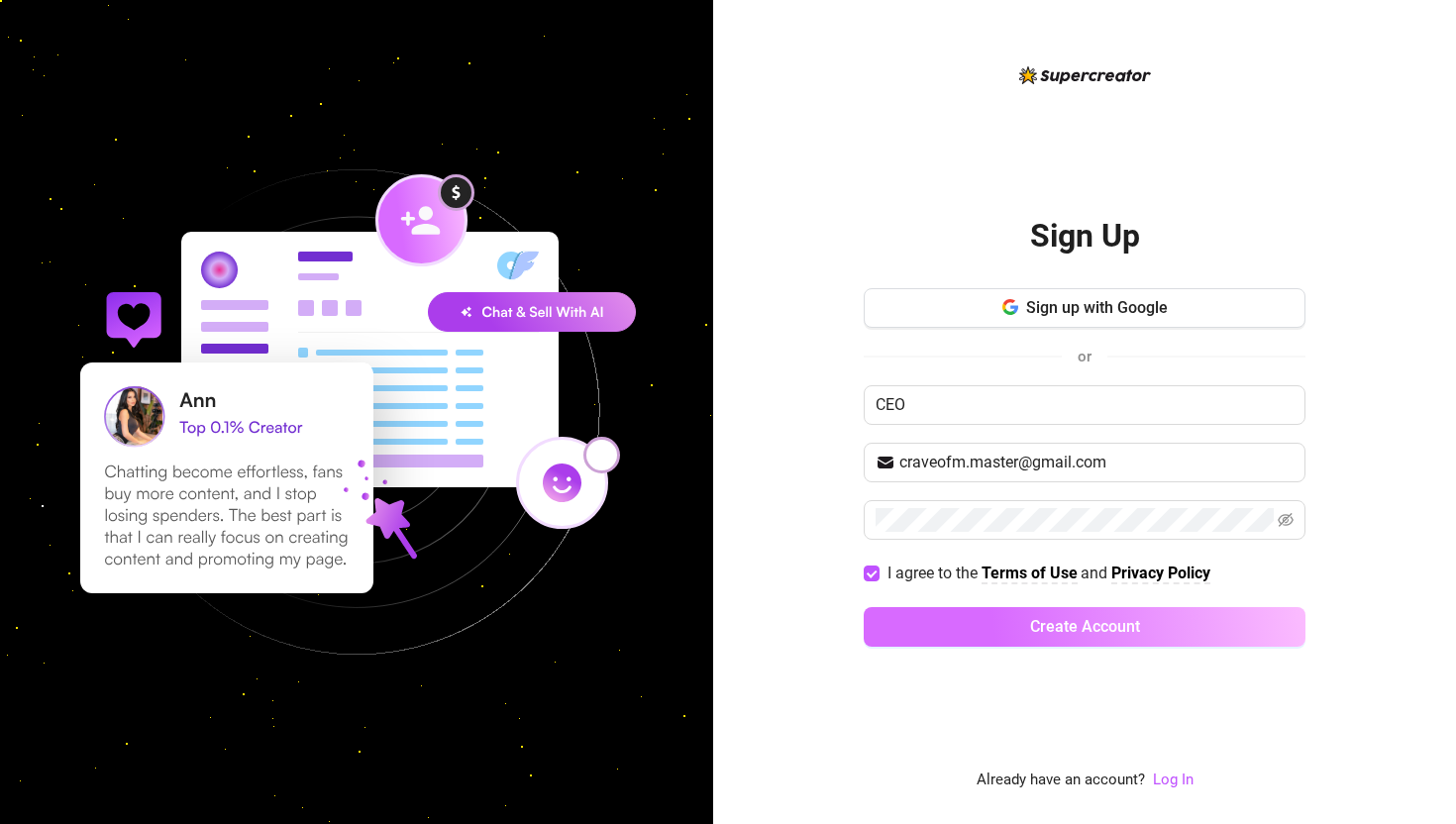click on "Create Account" at bounding box center (1085, 627) 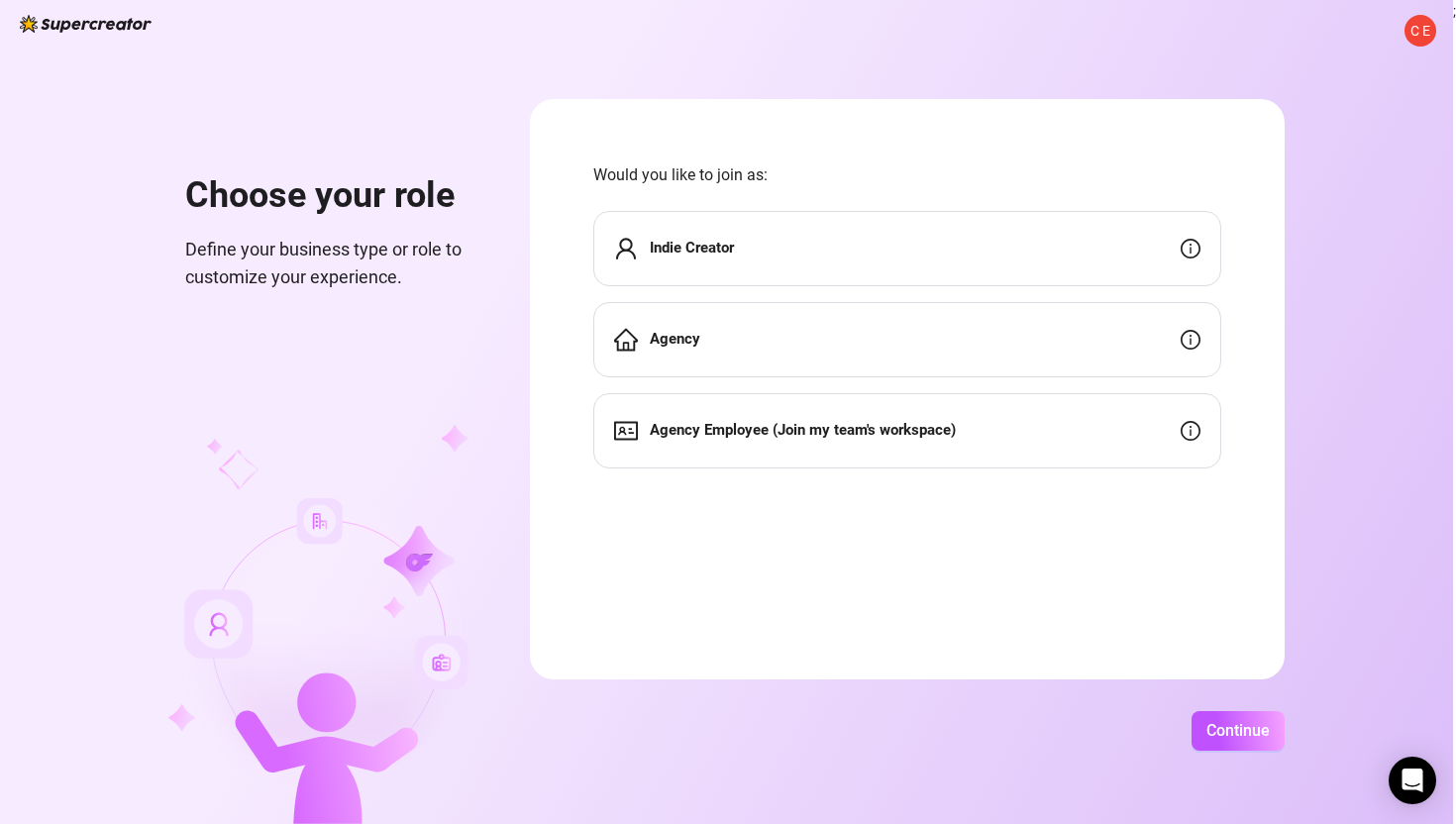 click on "Agency" at bounding box center [907, 340] 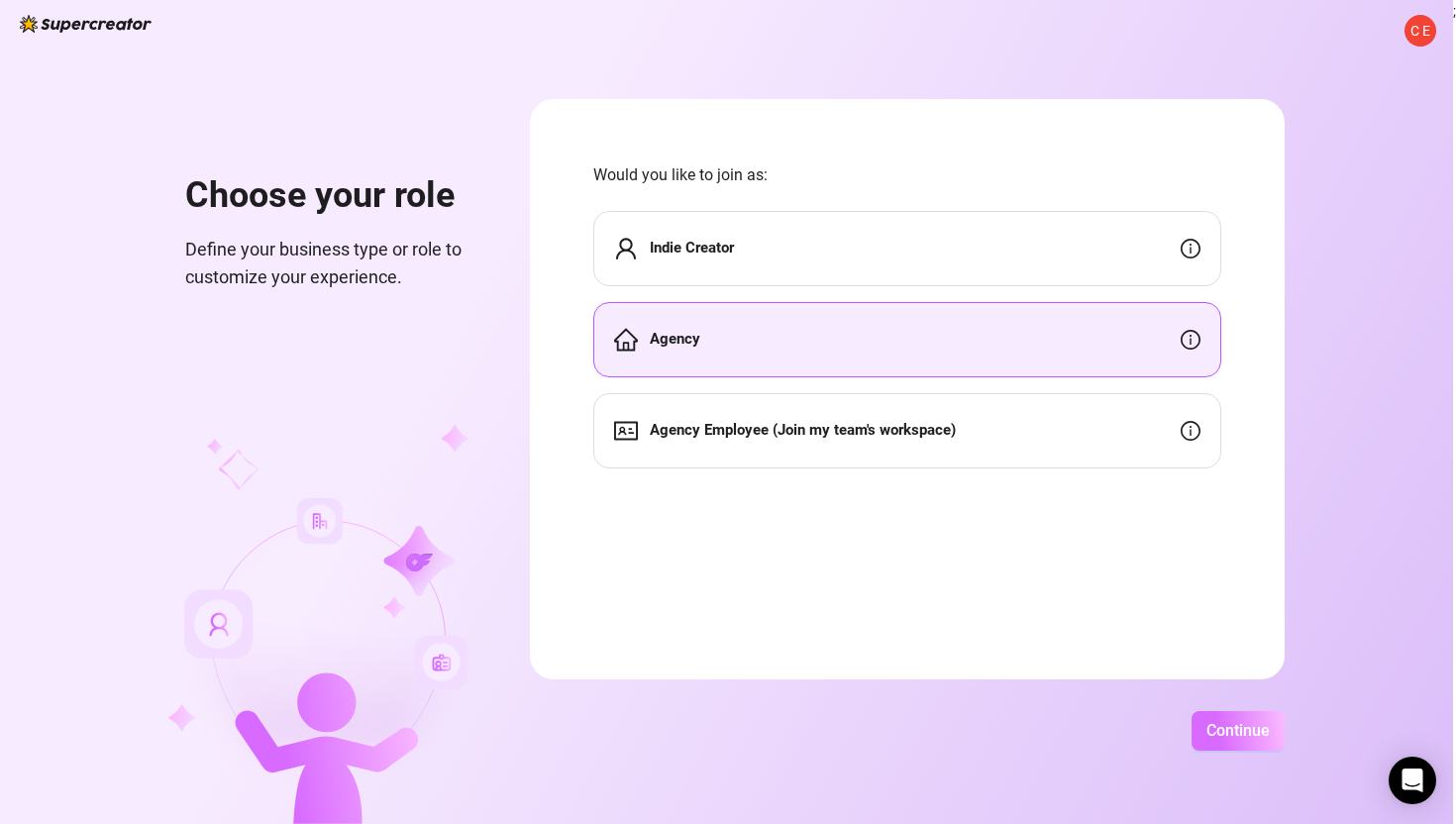 click on "Continue" at bounding box center [1238, 731] 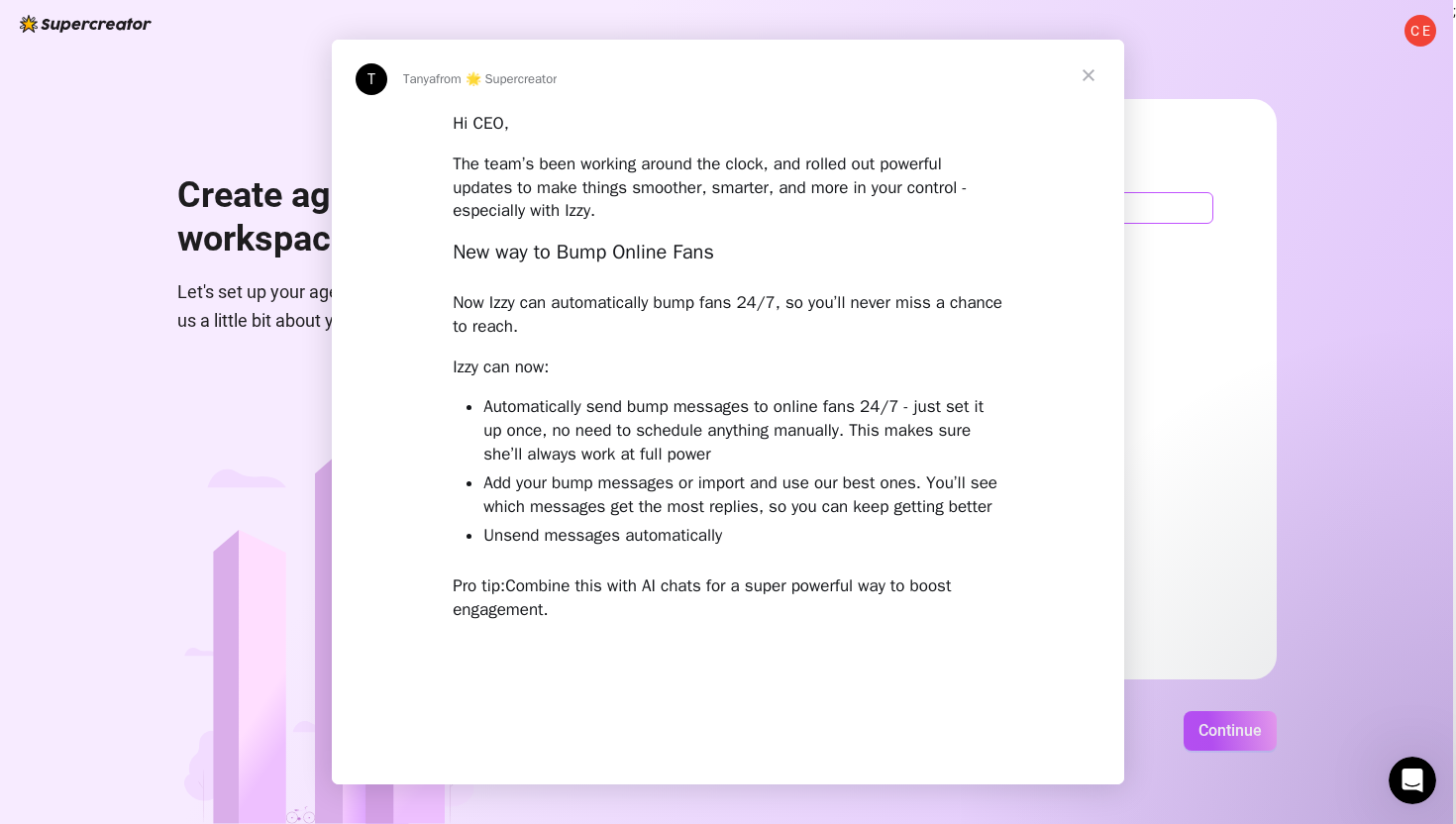 scroll, scrollTop: 0, scrollLeft: 0, axis: both 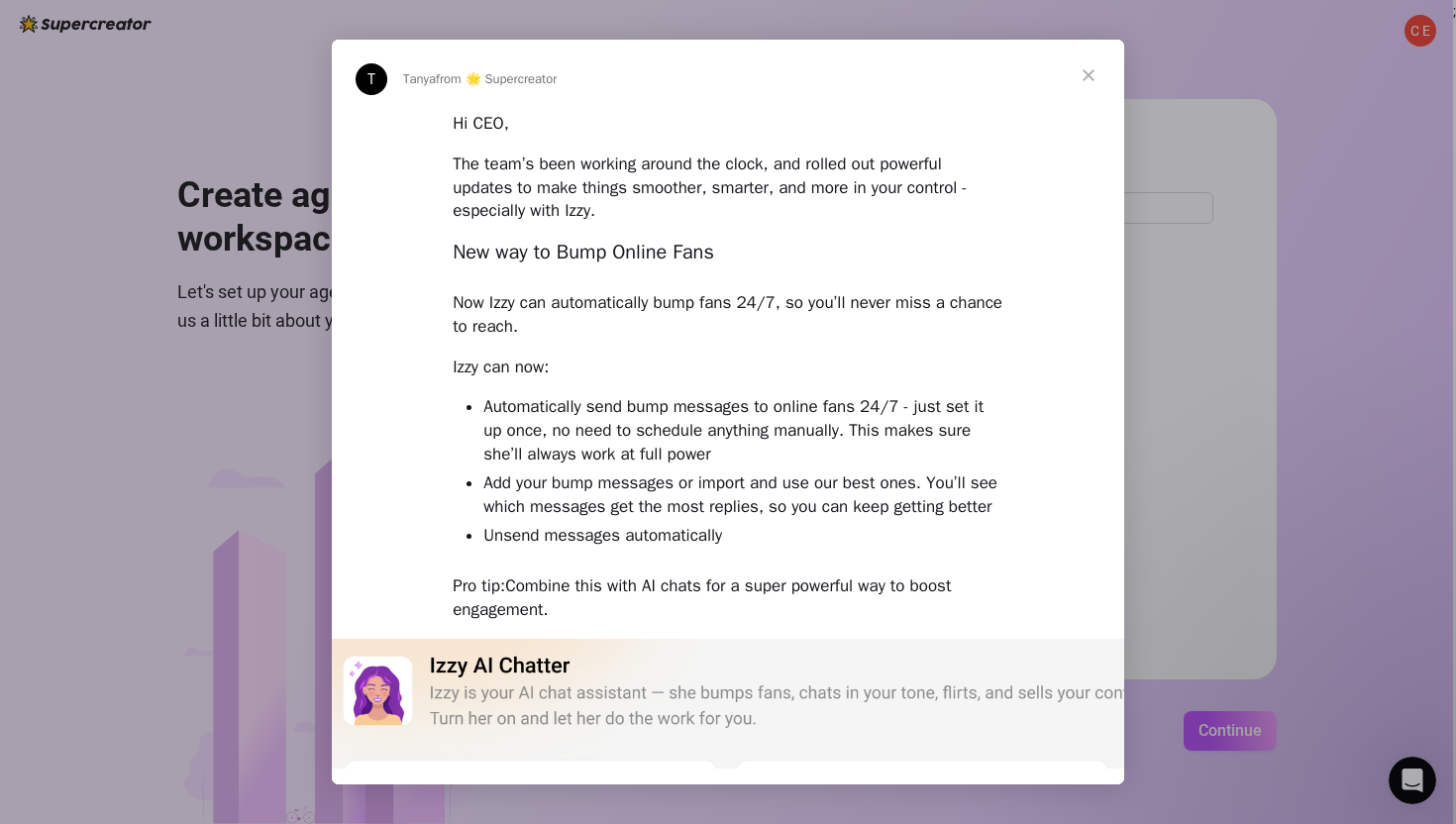 click on "T Tanya from 🌟 Supercreator" at bounding box center (728, 75) 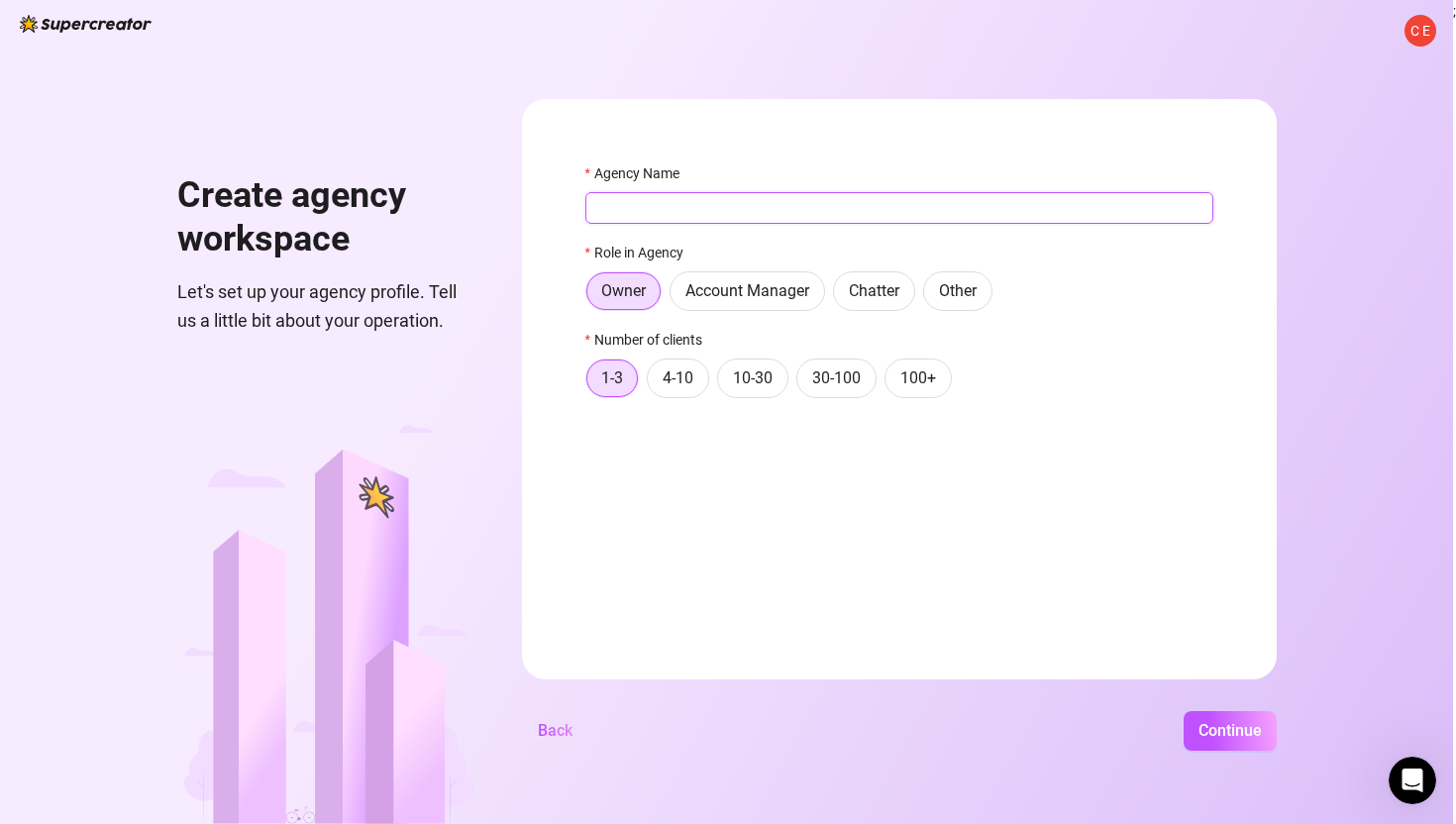 click on "Agency Name" at bounding box center (899, 208) 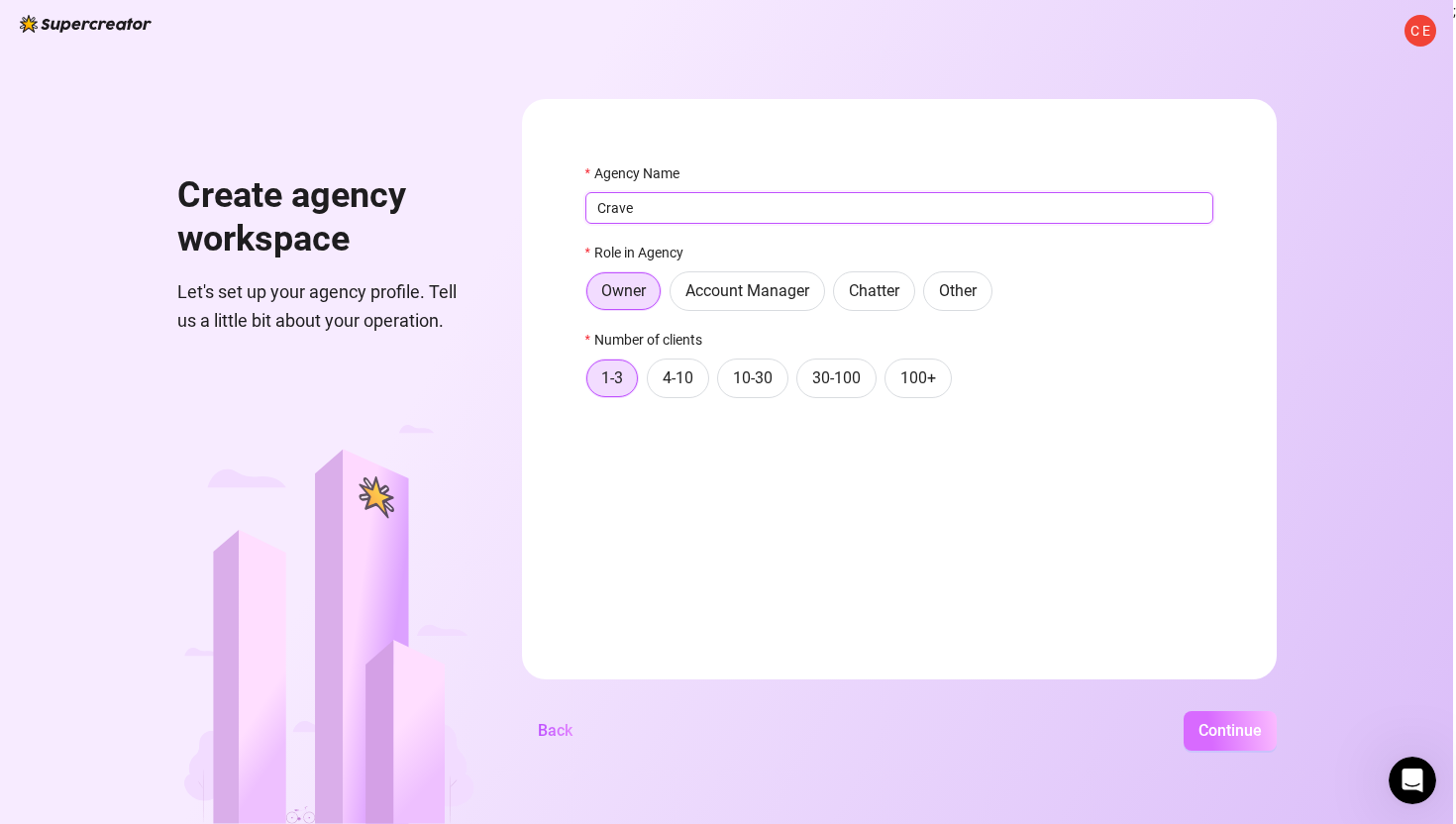 type on "Crave" 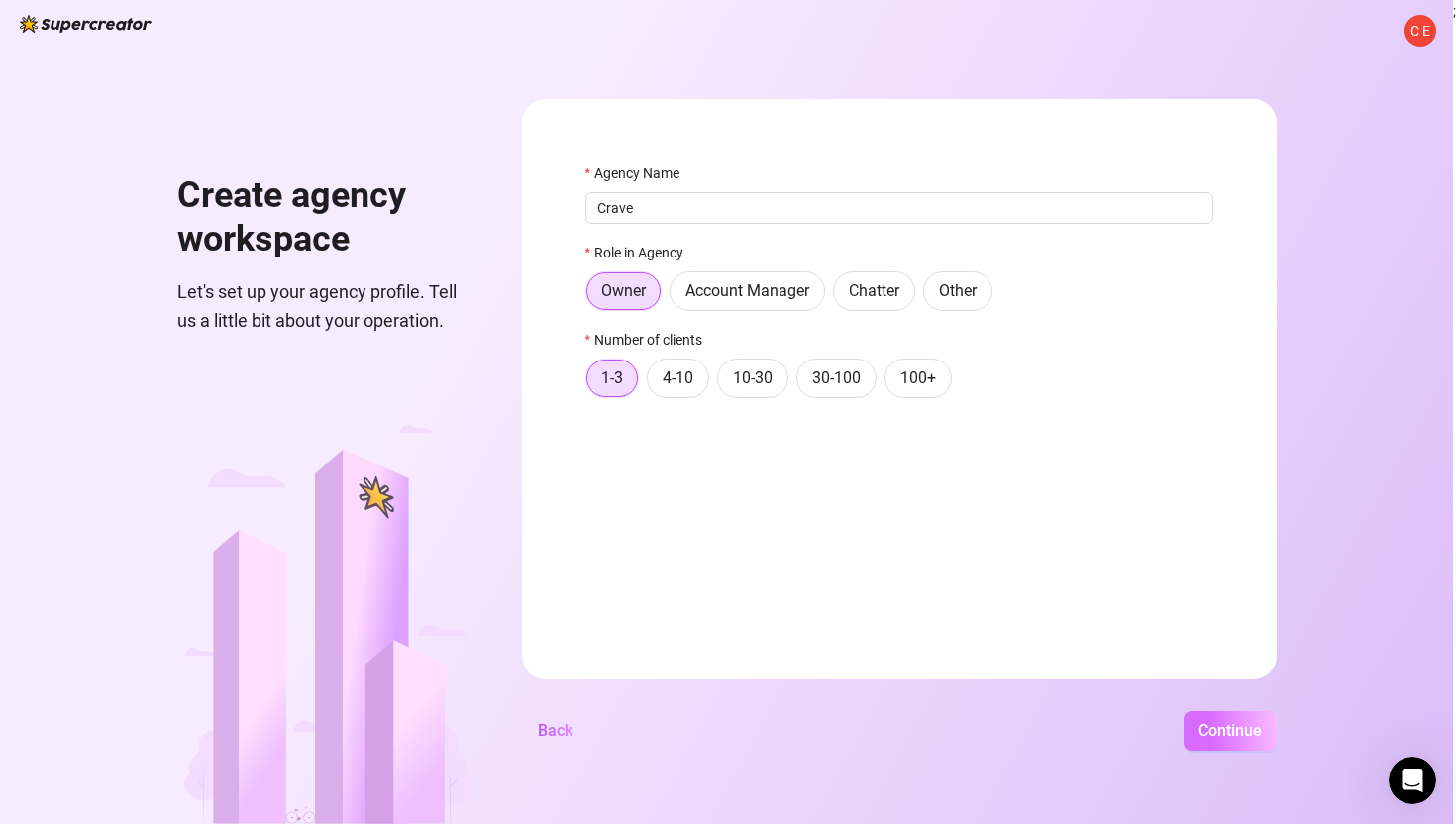 click on "Continue" at bounding box center (1230, 730) 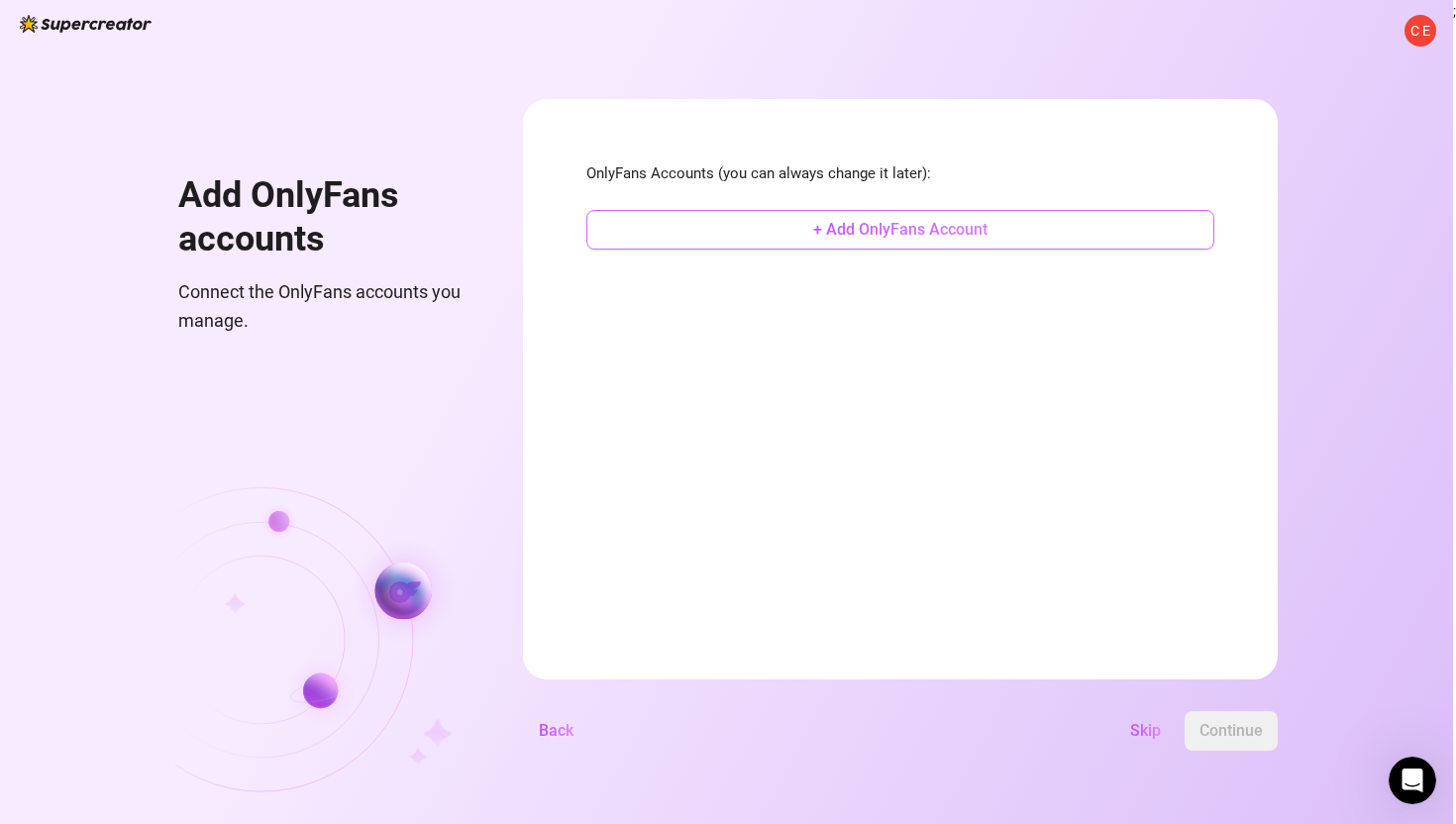 click on "+ Add OnlyFans Account" at bounding box center (900, 229) 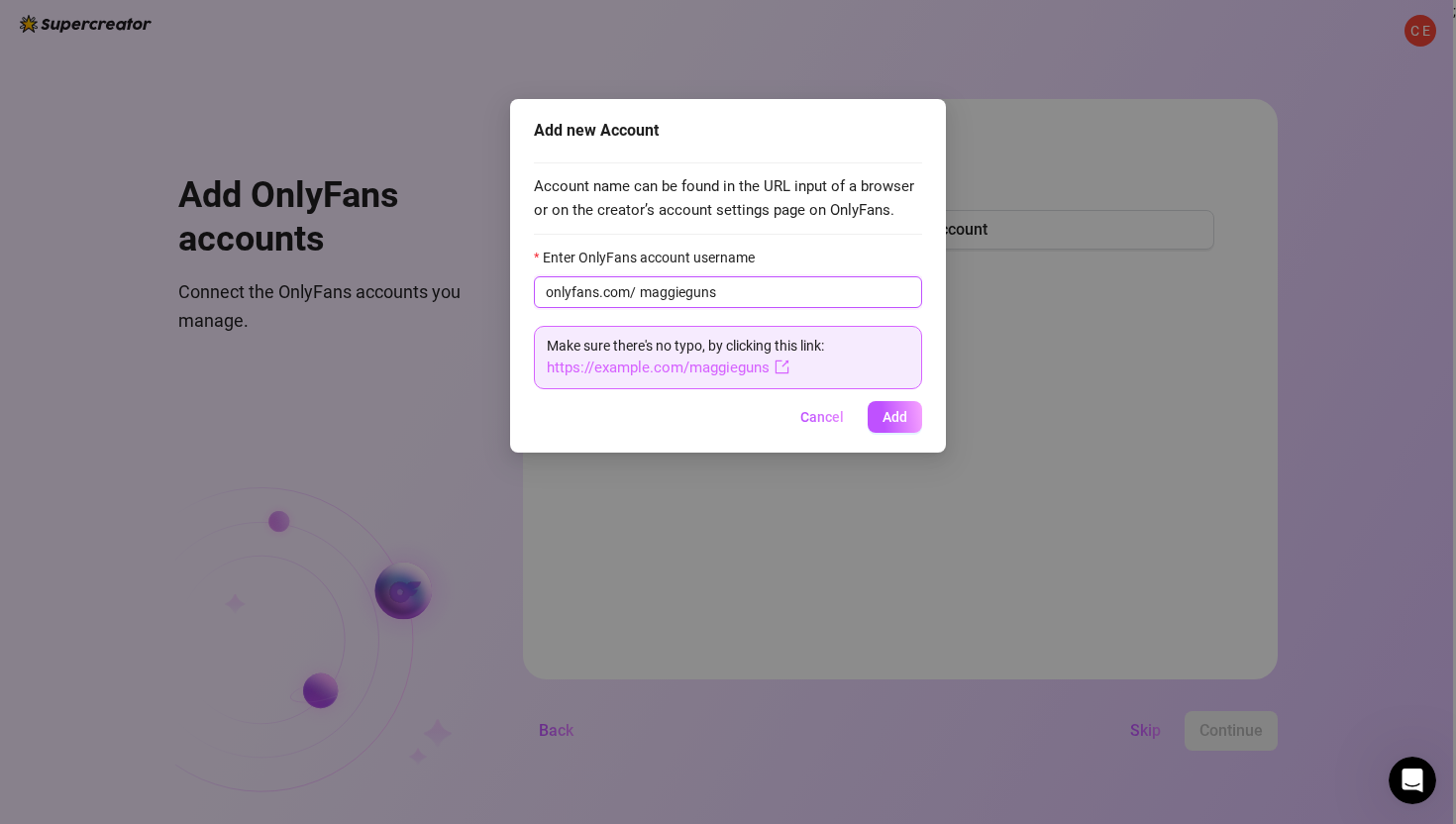 type on "maggieguns" 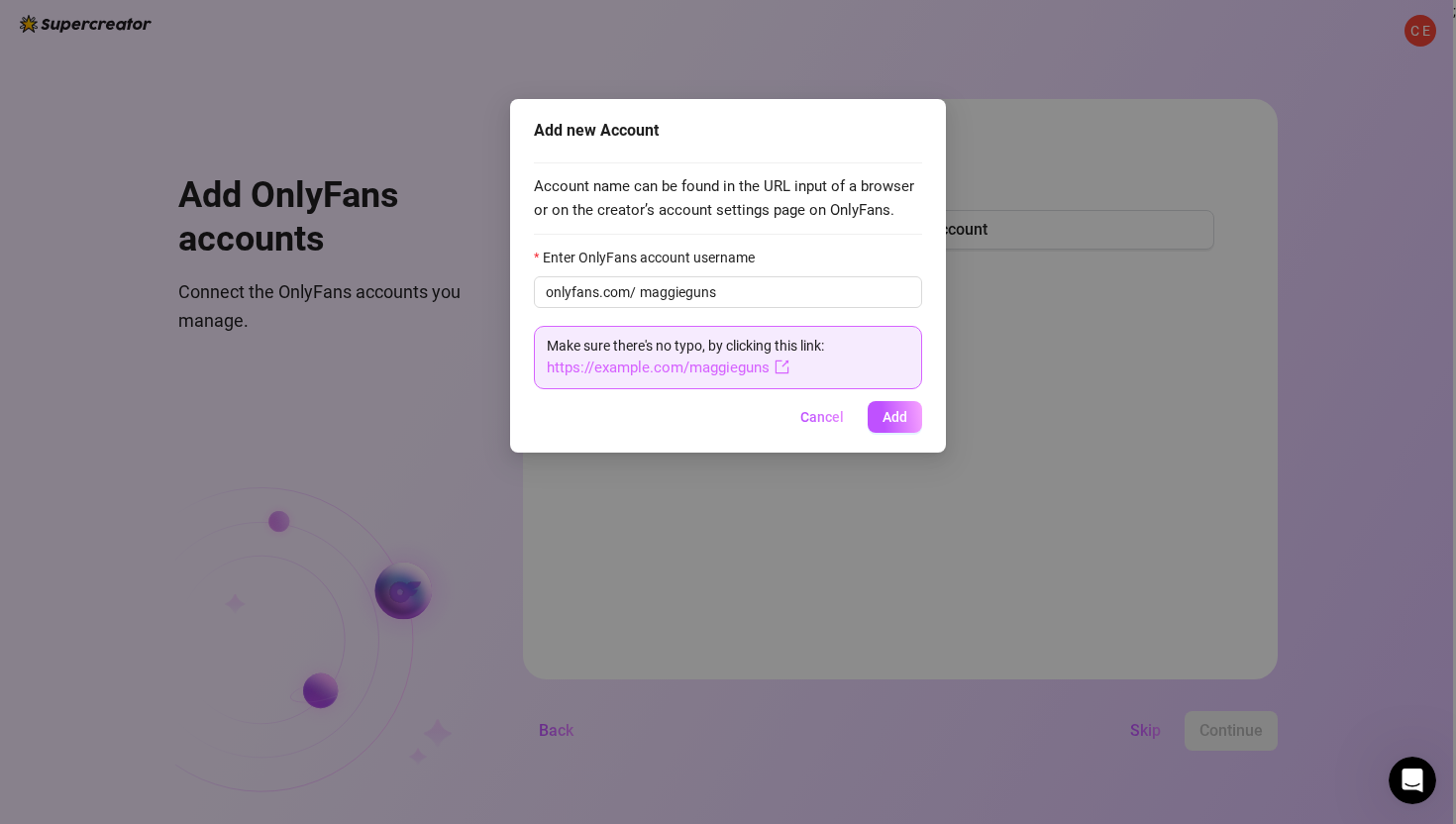click on "https://example.com/maggieguns" at bounding box center (668, 367) 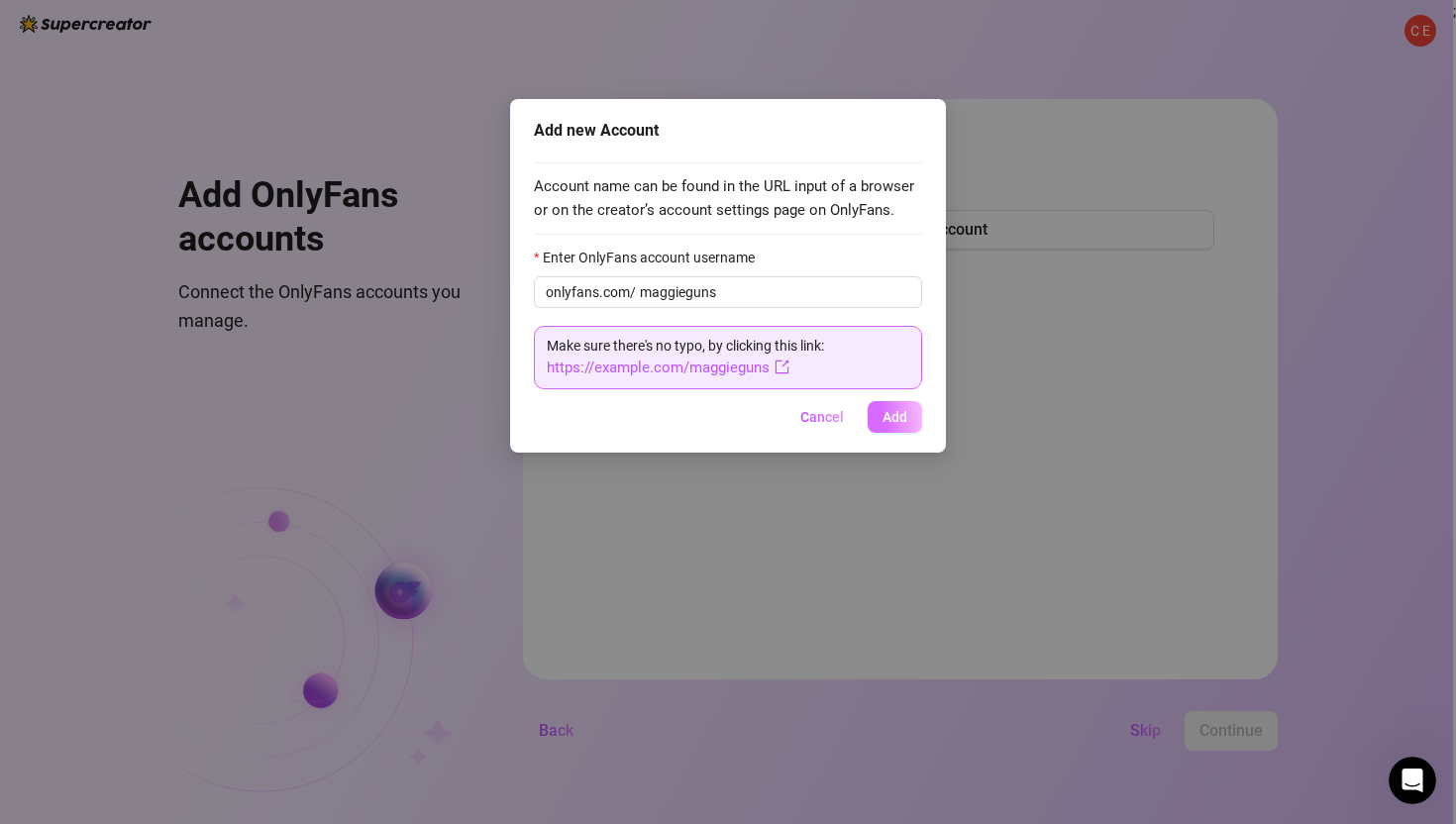click on "Add" at bounding box center (894, 417) 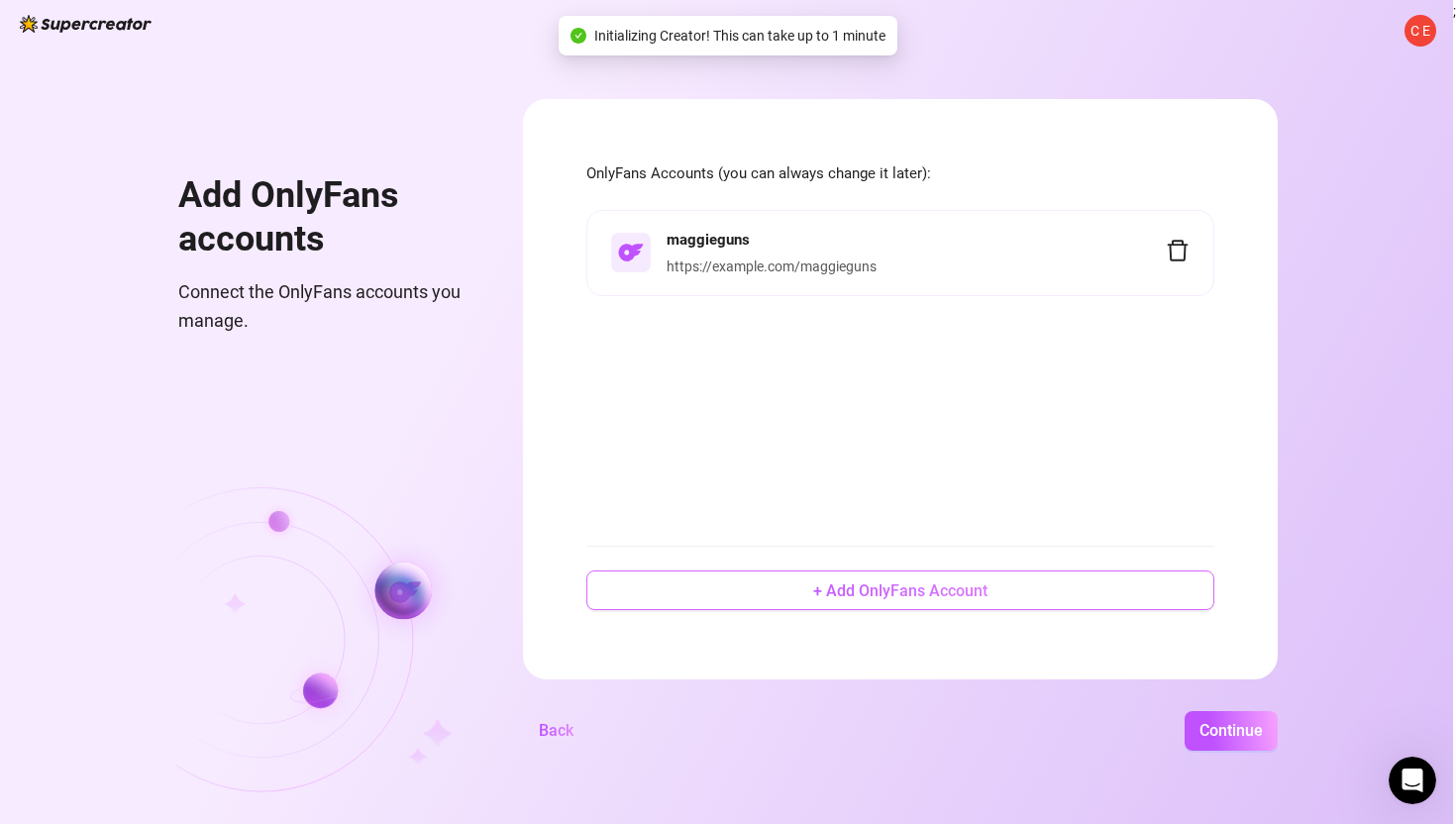 click on "+ Add OnlyFans Account" at bounding box center (900, 590) 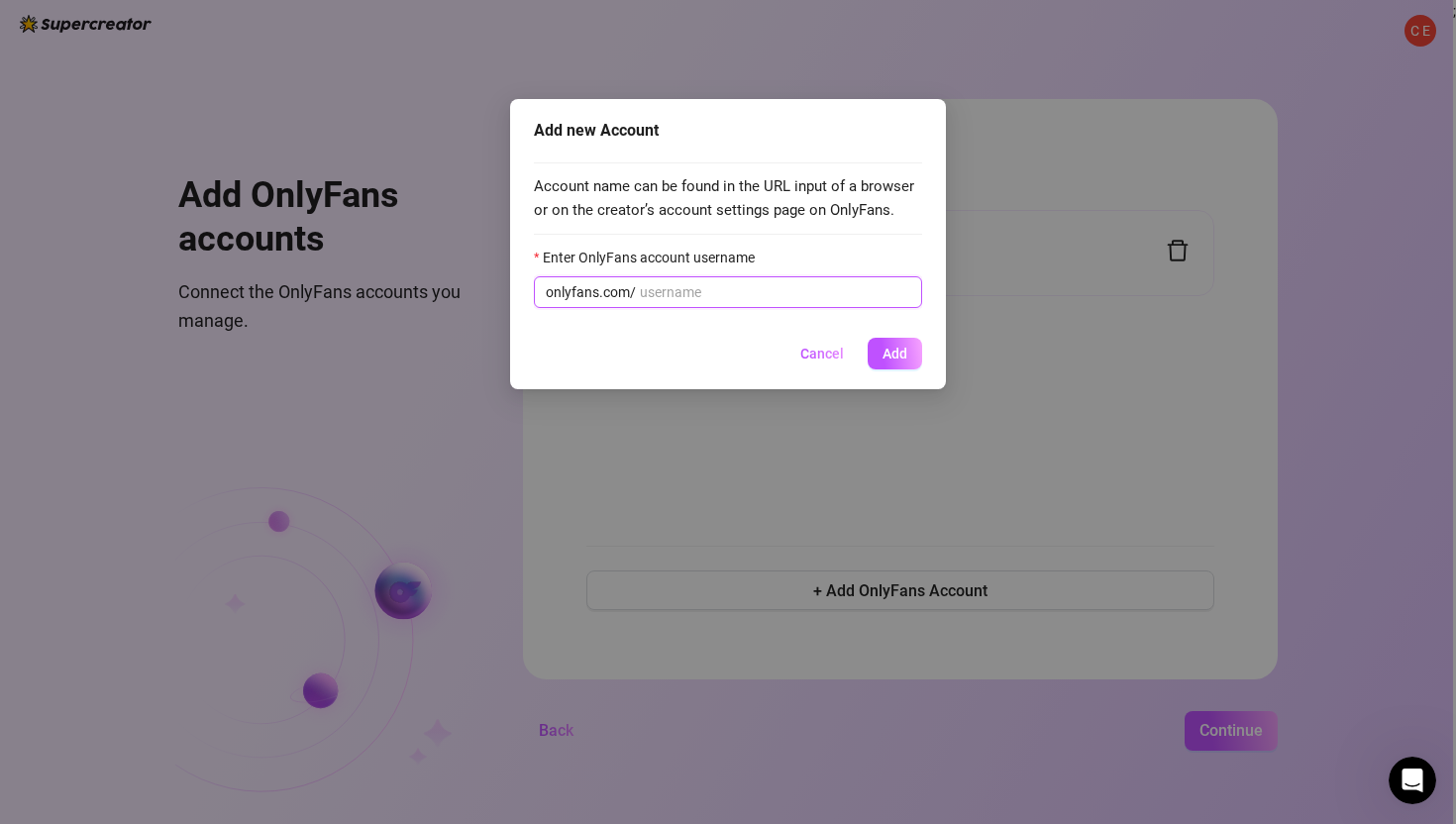 paste on "https://example.com/georgie.free" 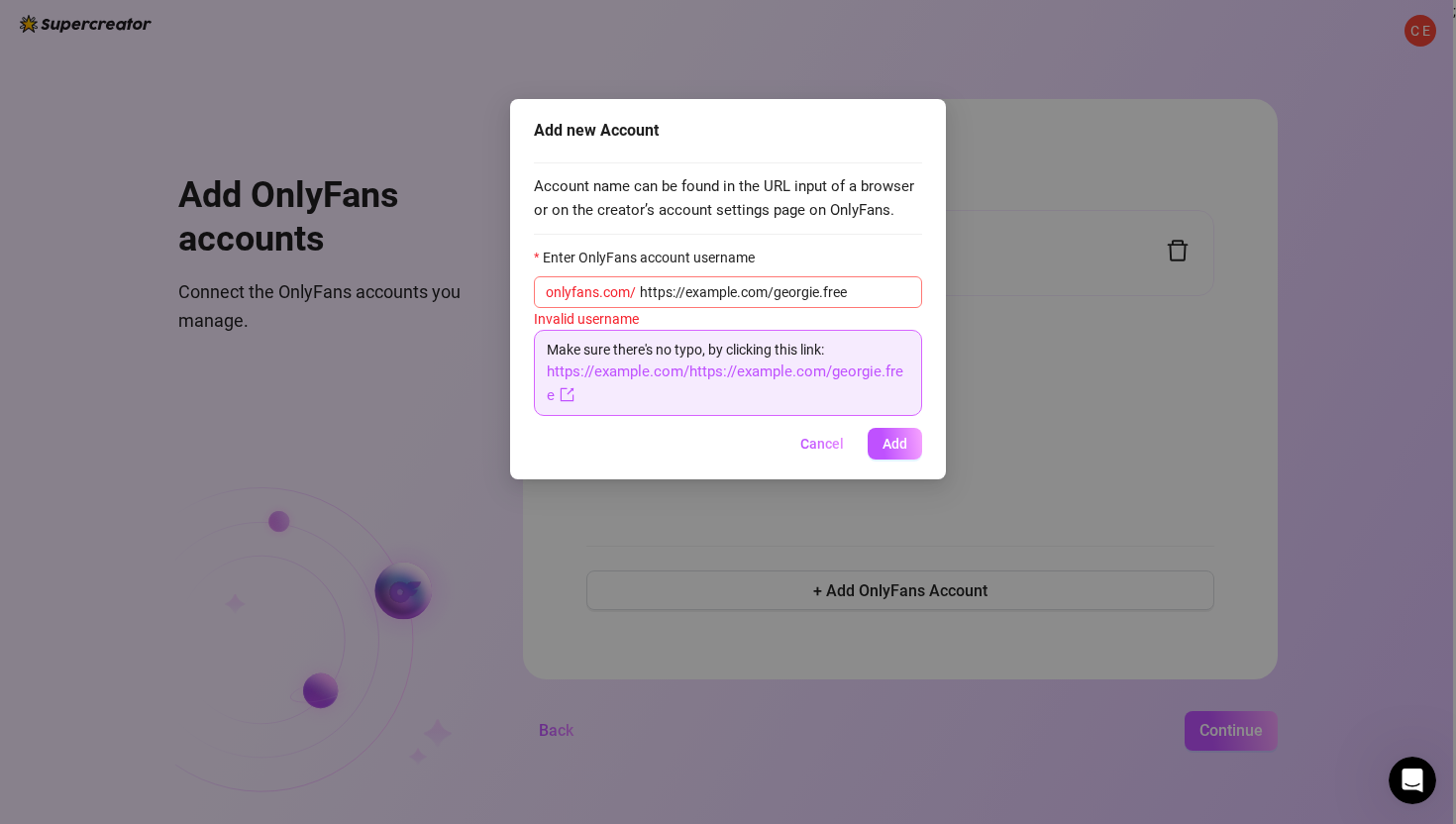 drag, startPoint x: 637, startPoint y: 290, endPoint x: 772, endPoint y: 292, distance: 135.01481 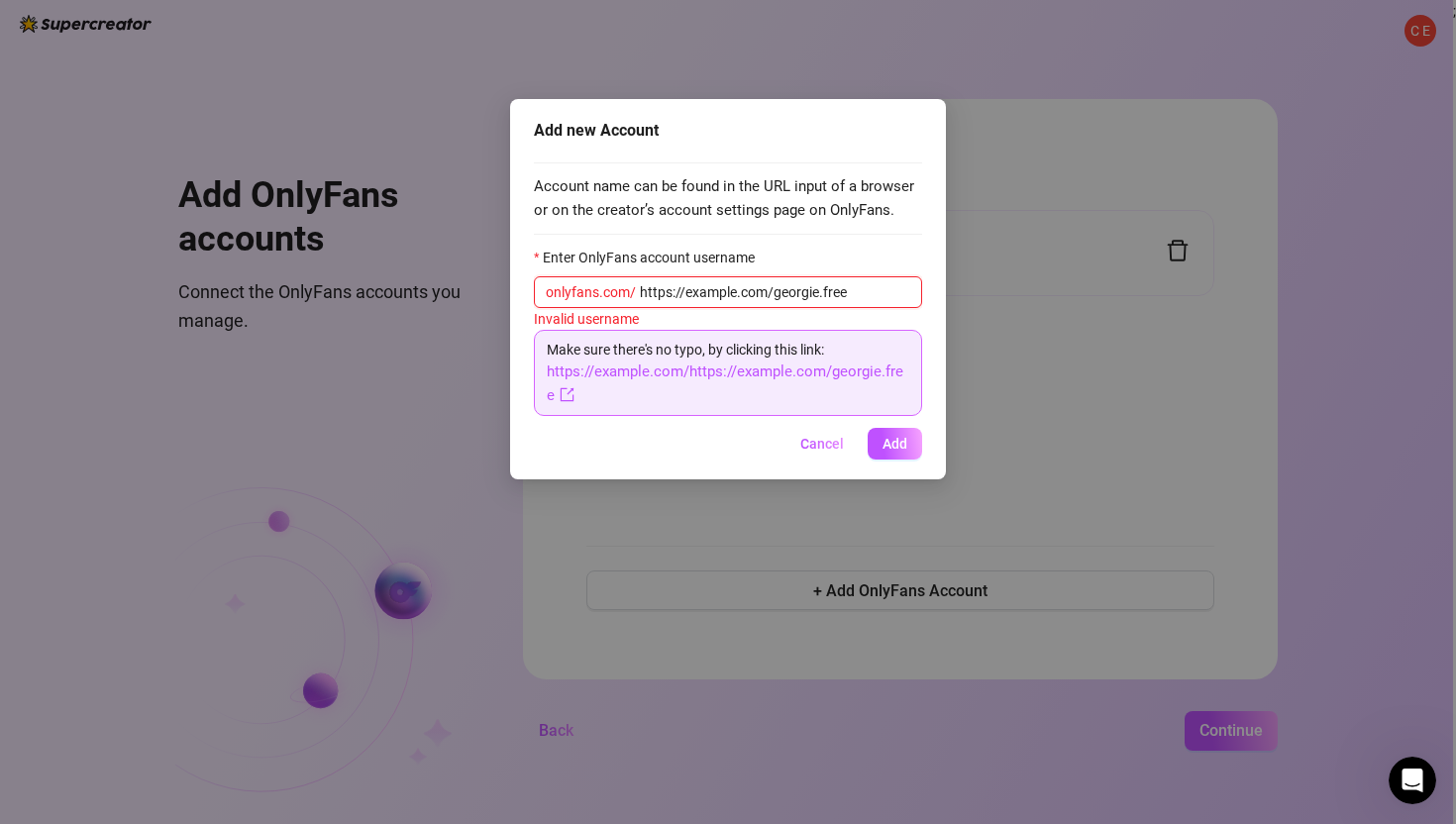 drag, startPoint x: 772, startPoint y: 292, endPoint x: 599, endPoint y: 285, distance: 173.14156 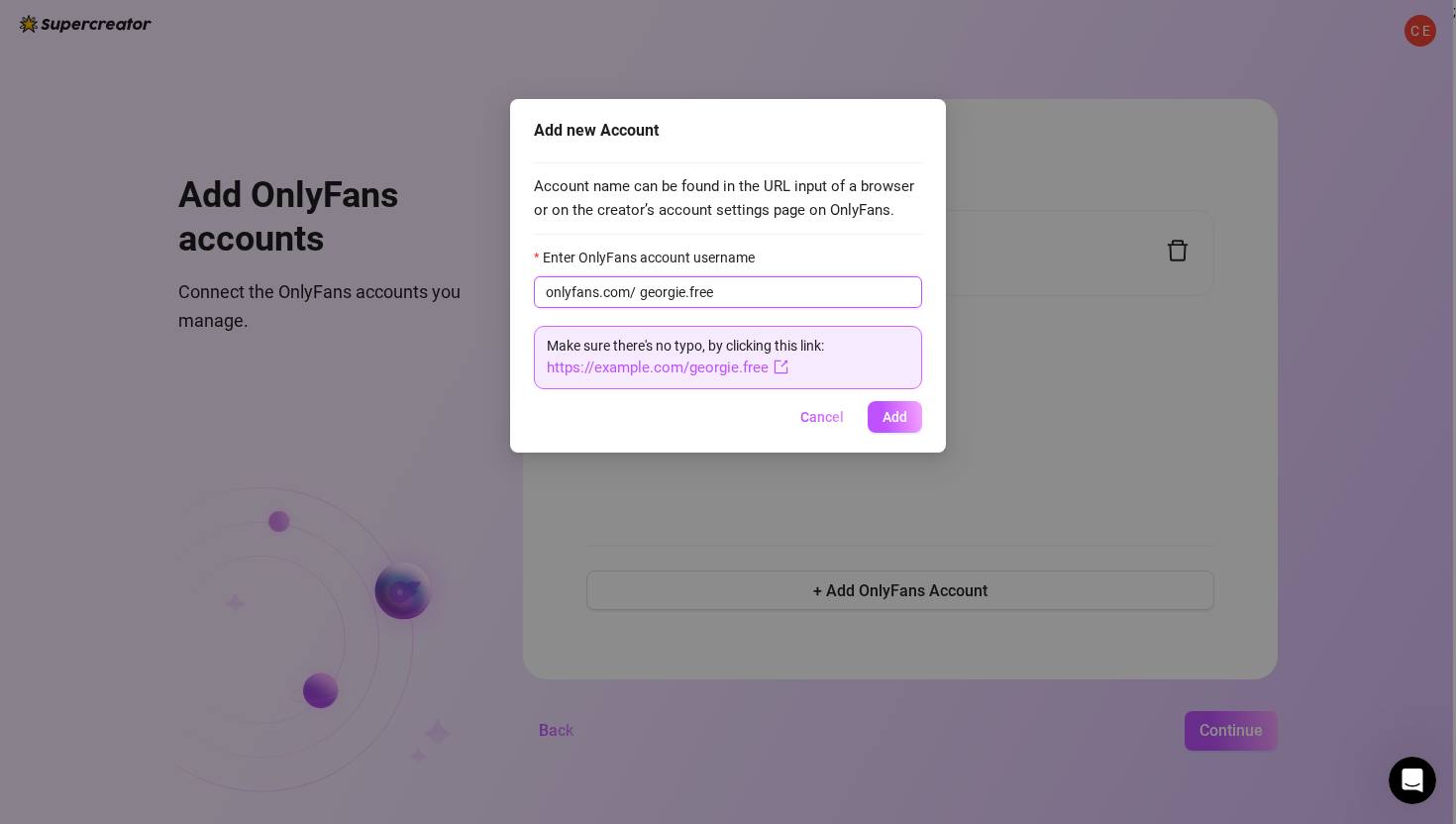 click on "georgie.free" at bounding box center [775, 292] 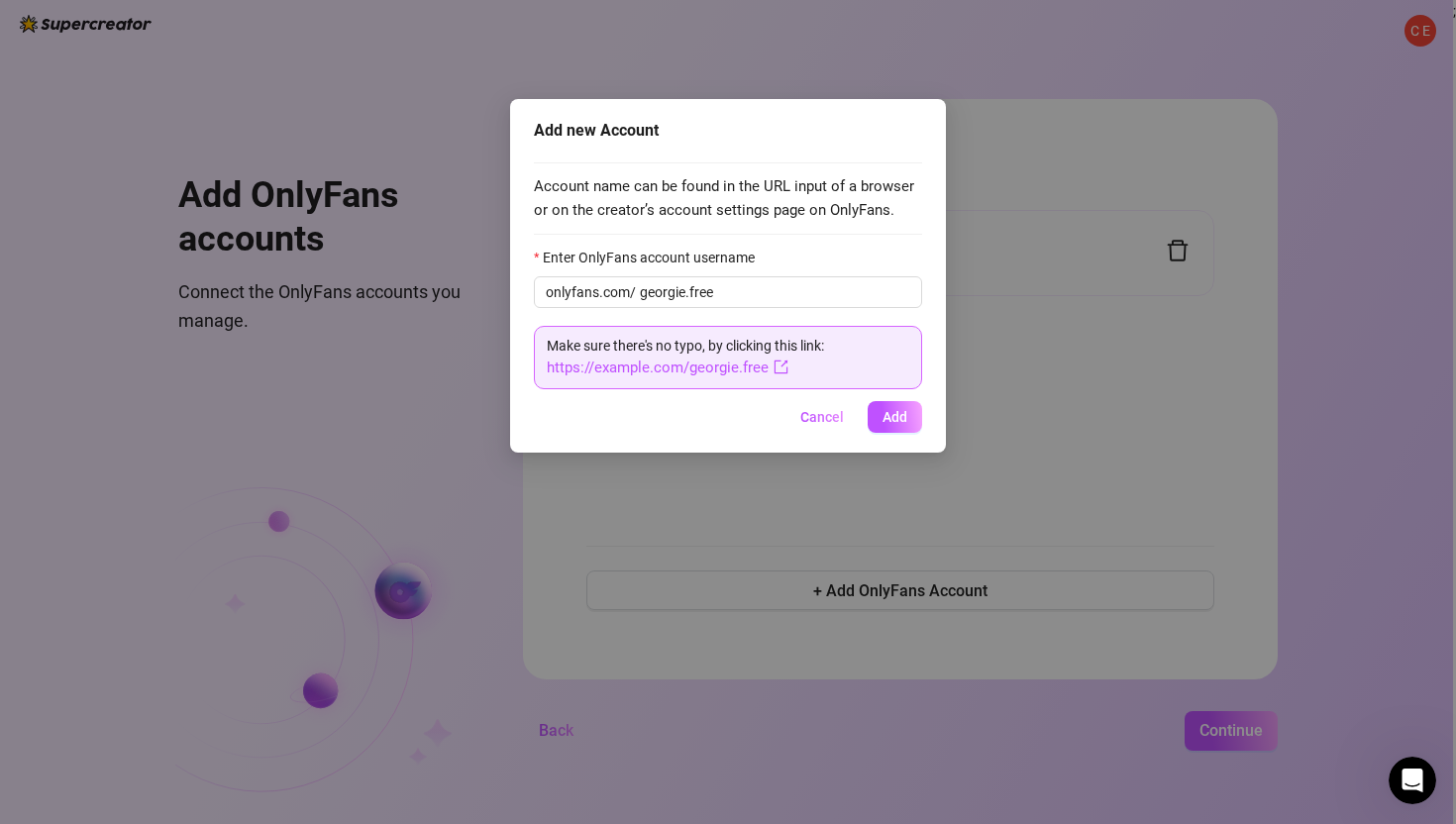 click on "Enter OnlyFans account username" at bounding box center (728, 261) 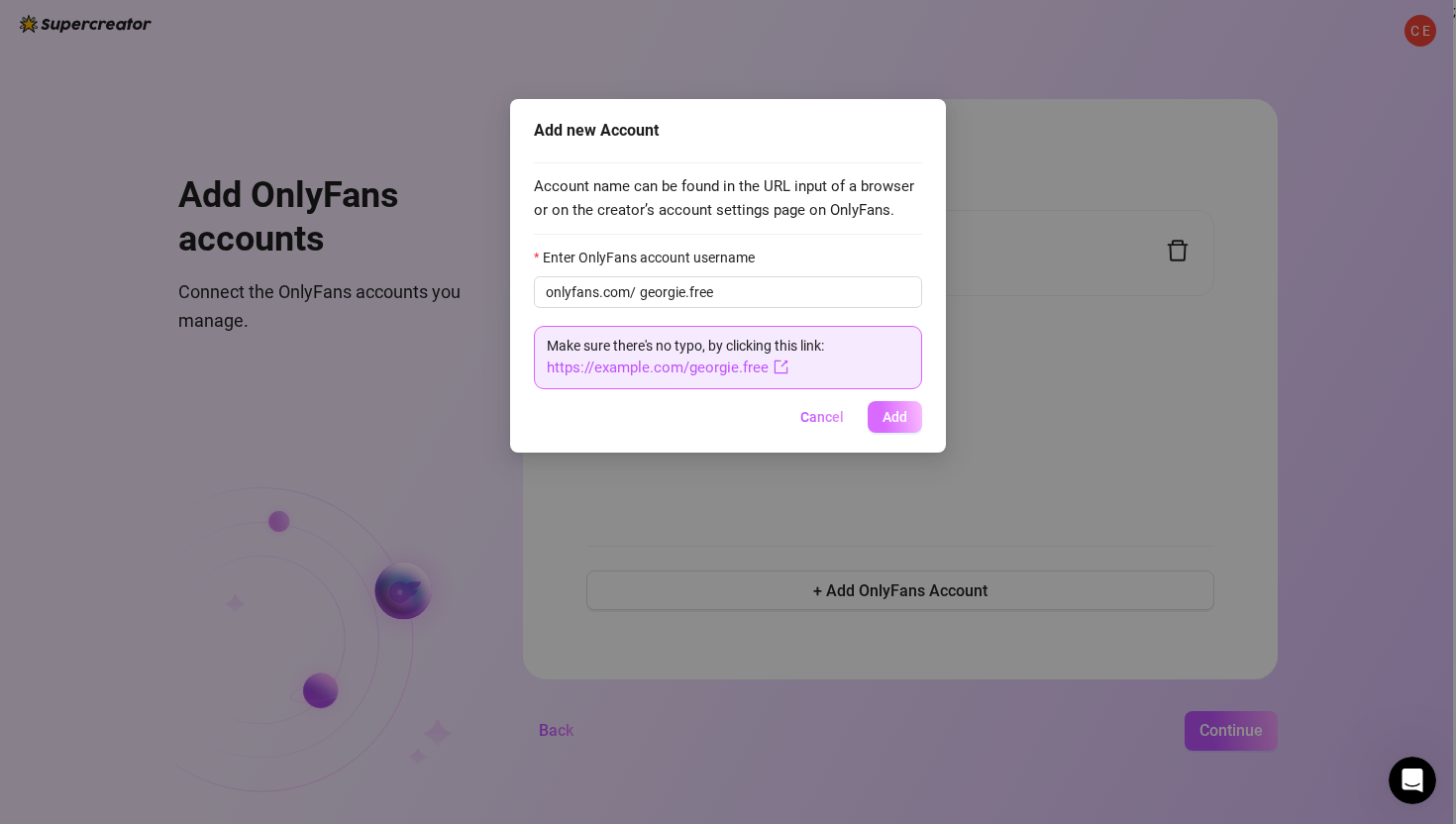 click on "Add" at bounding box center (894, 417) 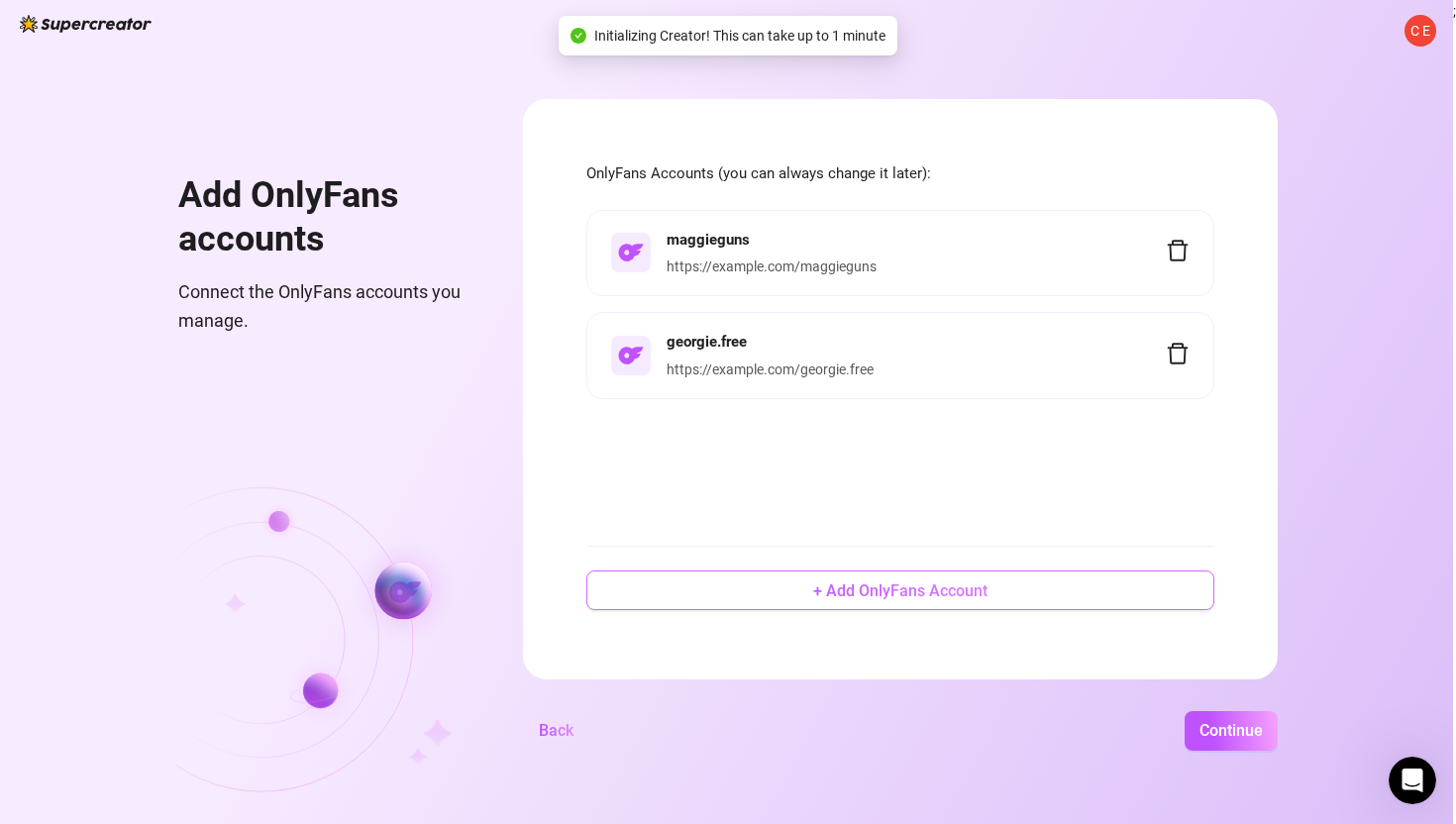 click on "+ Add OnlyFans Account" at bounding box center (900, 590) 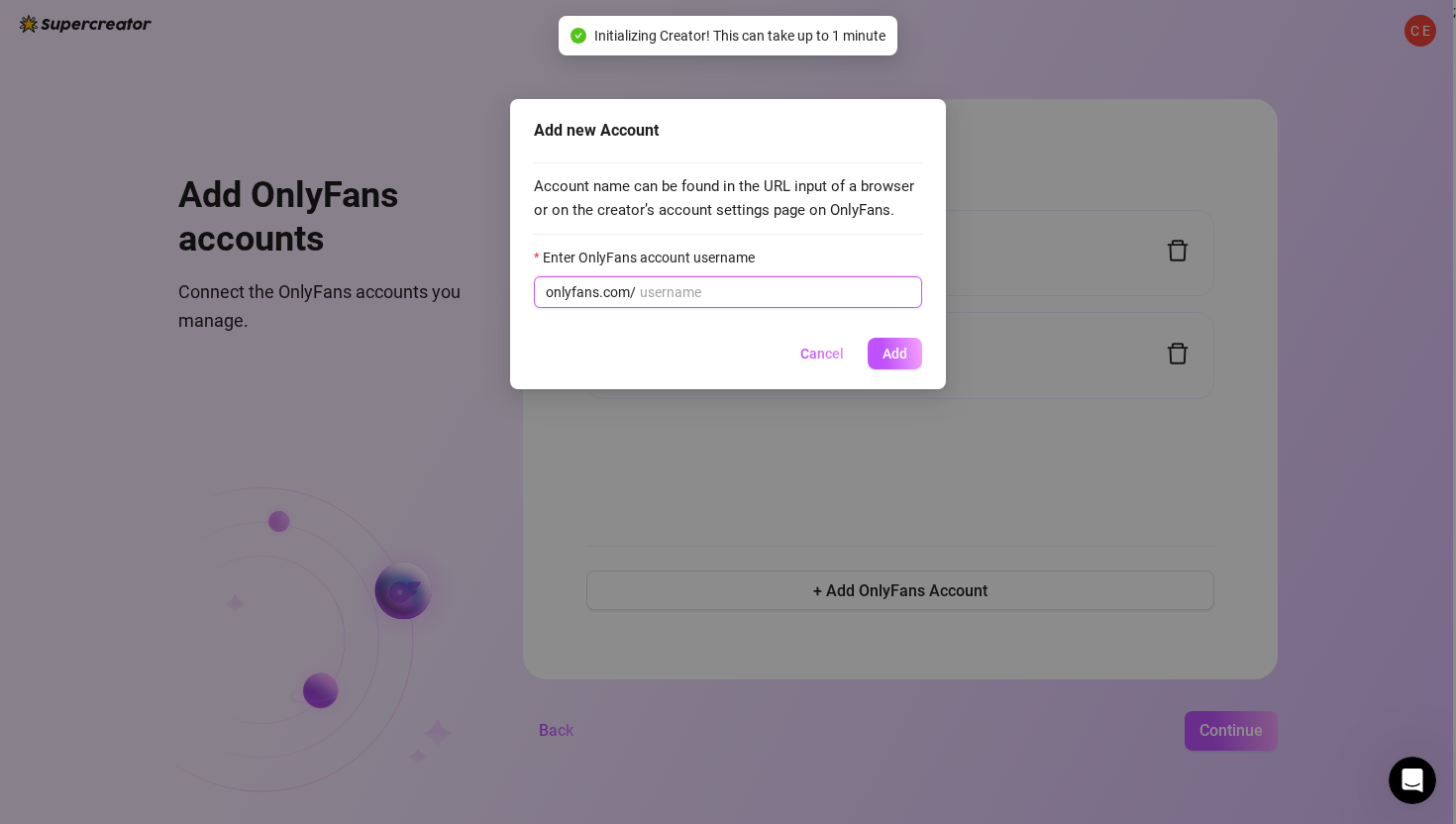 paste on "georgie.free" 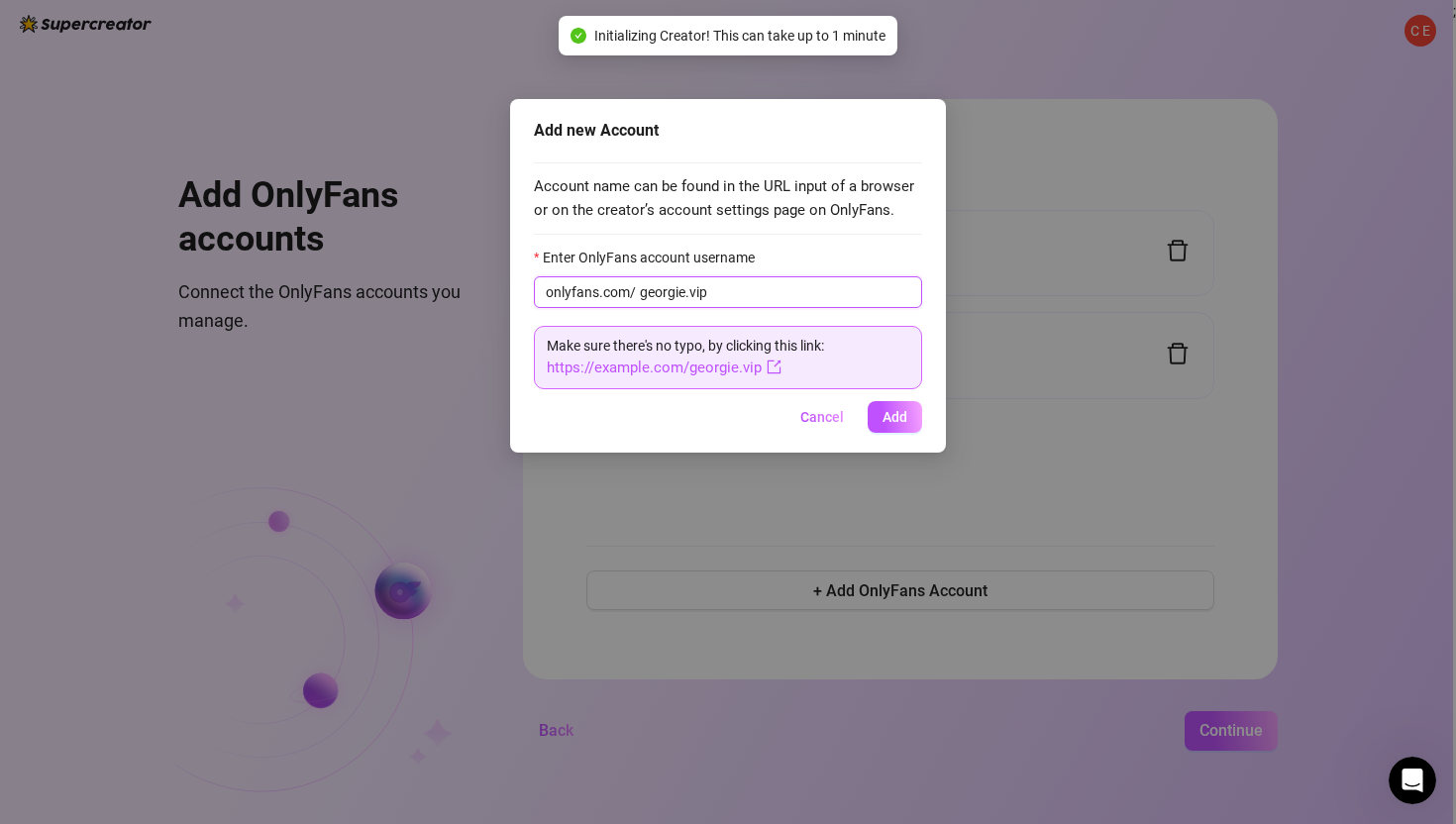 type on "georgie.vip" 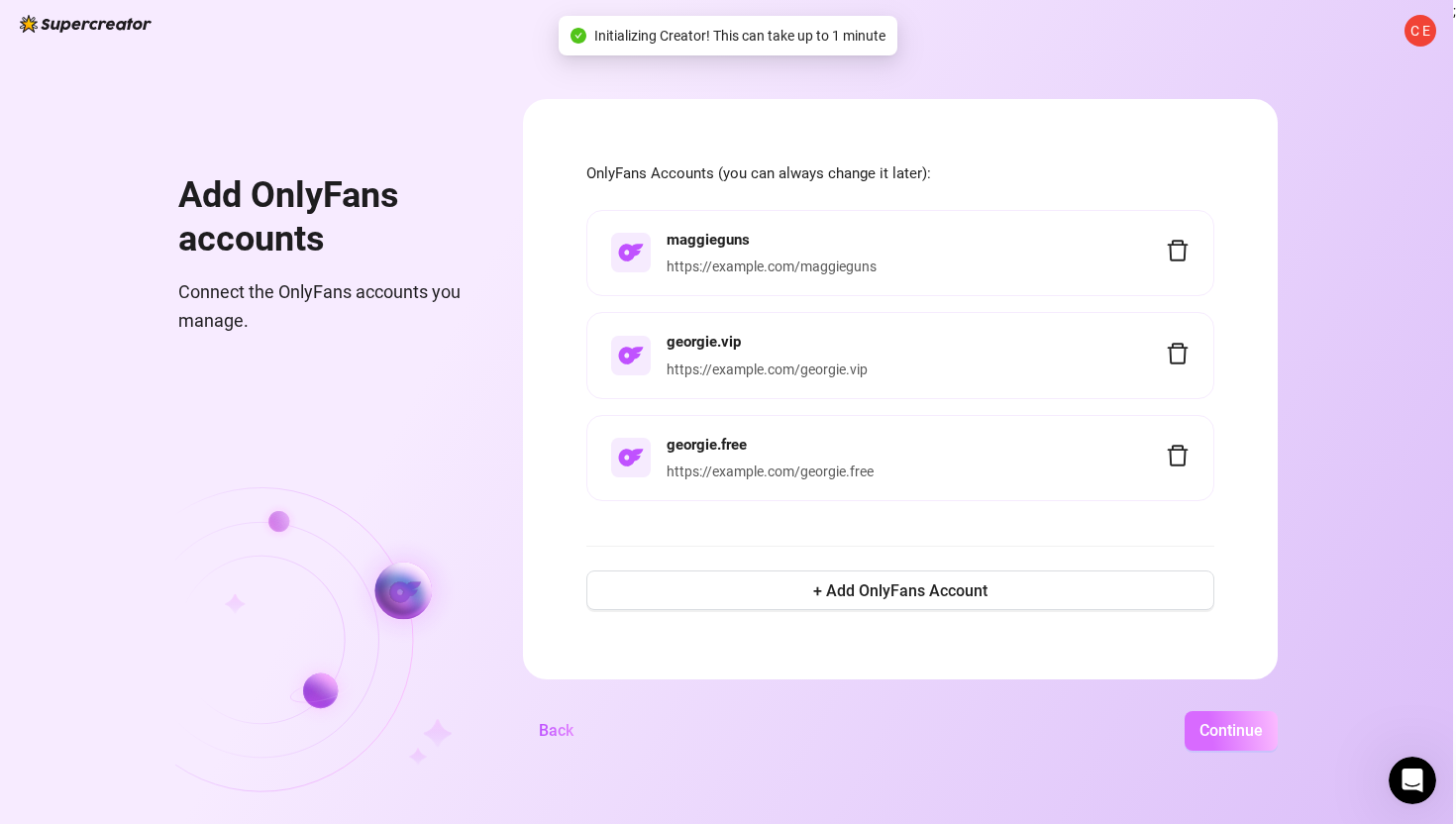 click on "Continue" at bounding box center (1231, 730) 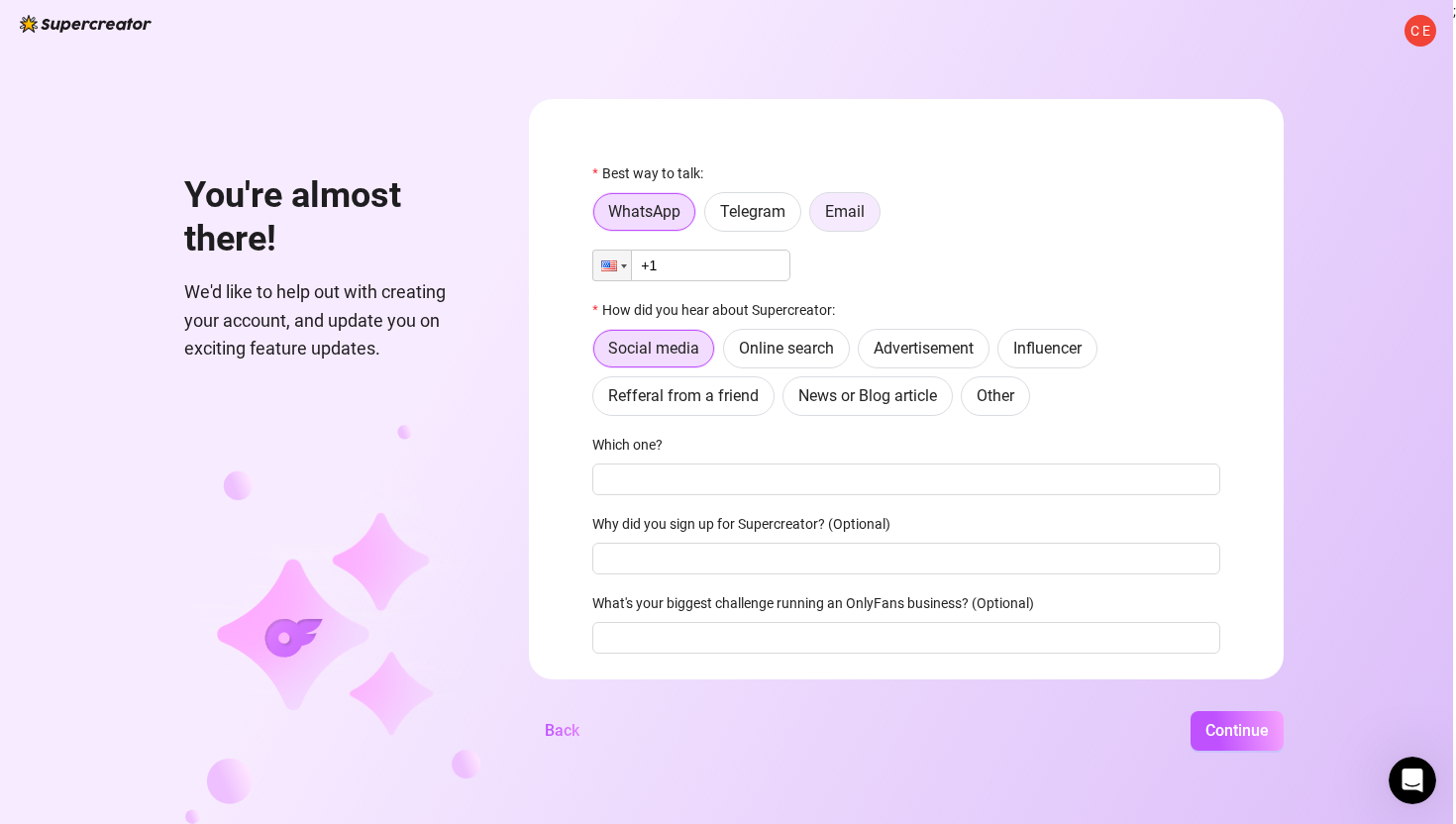 click on "Email" at bounding box center (845, 212) 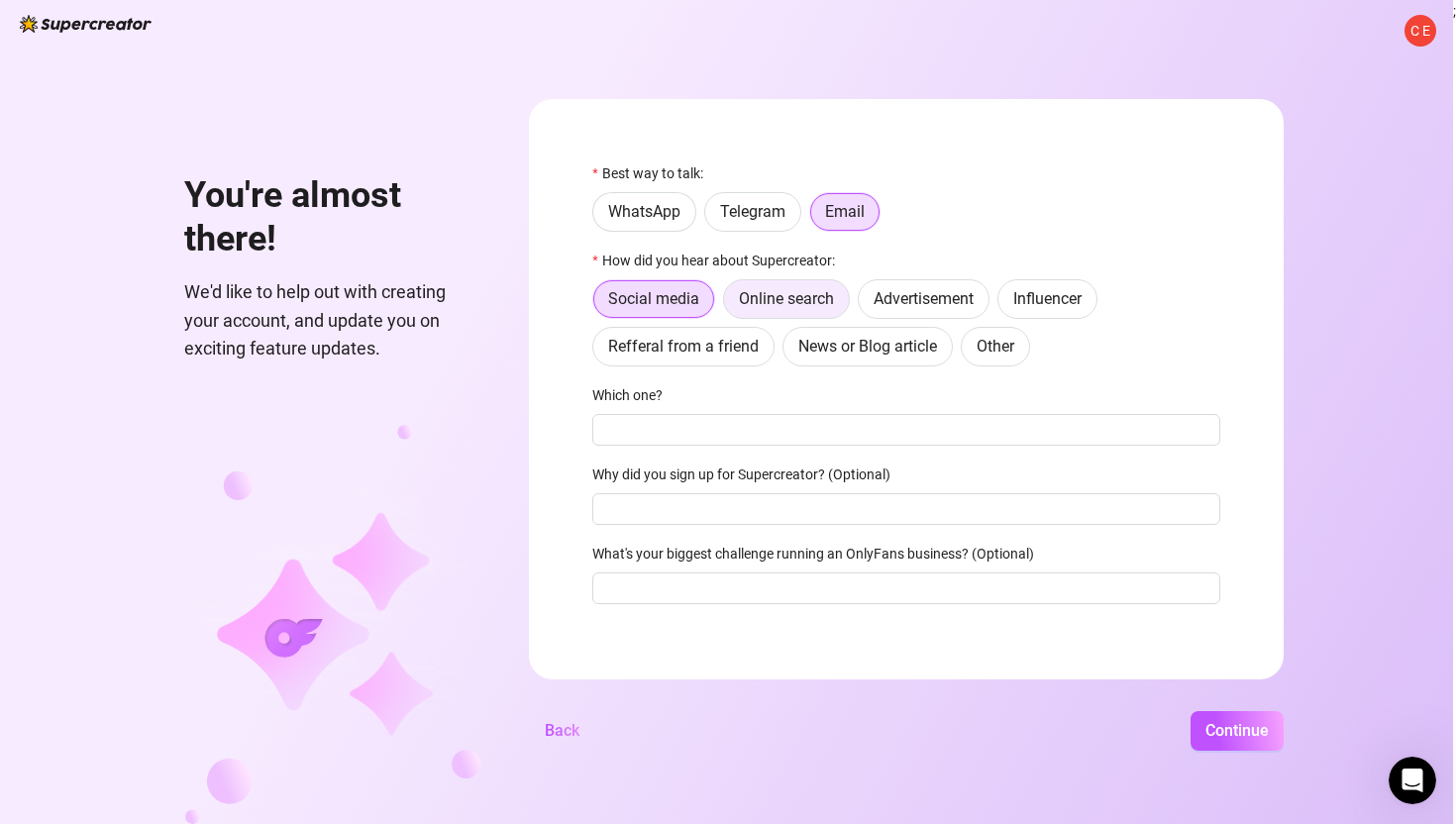 click on "Online search" at bounding box center (786, 298) 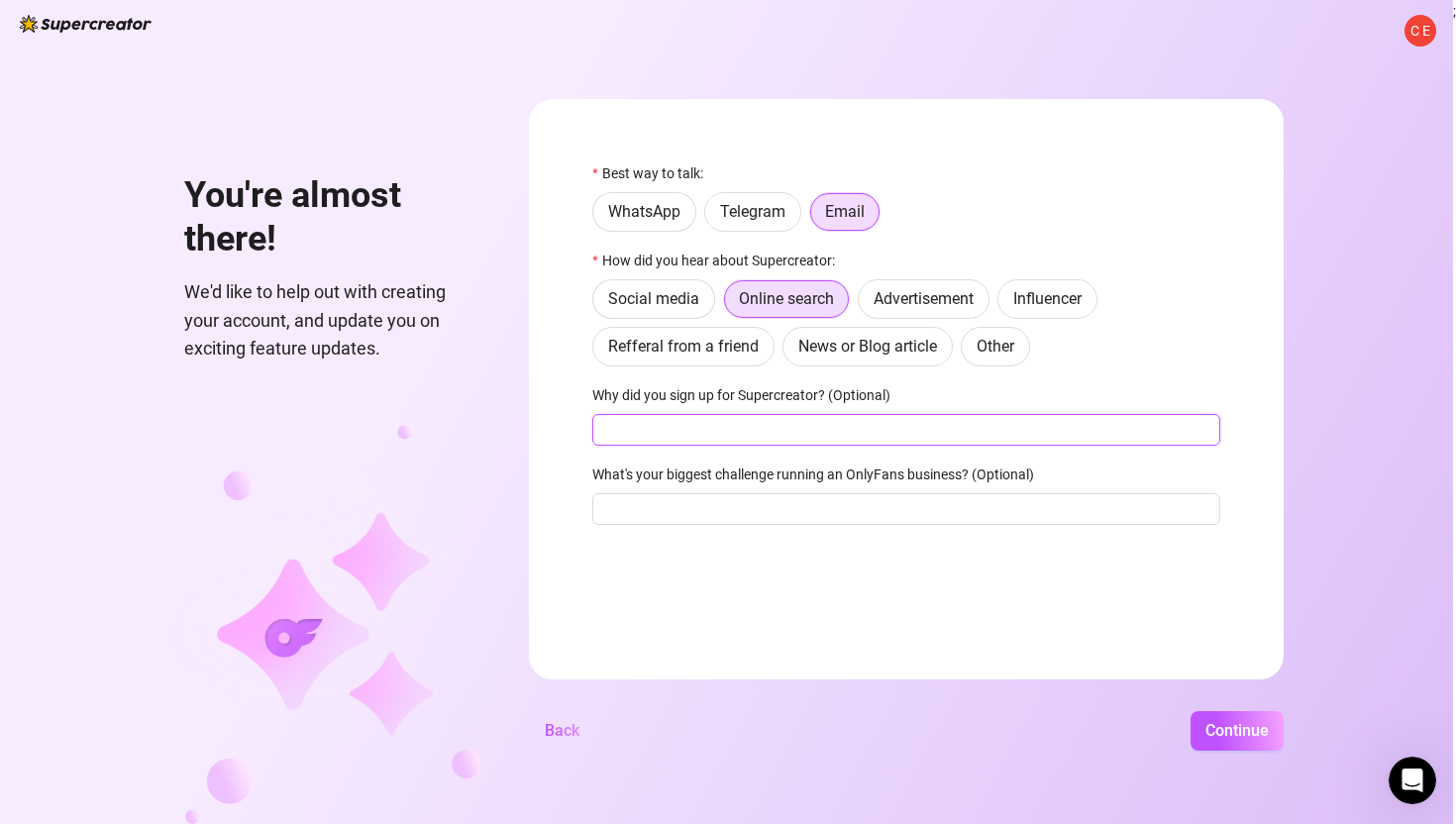 click on "Why did you sign up for Supercreator? (Optional)" at bounding box center [906, 430] 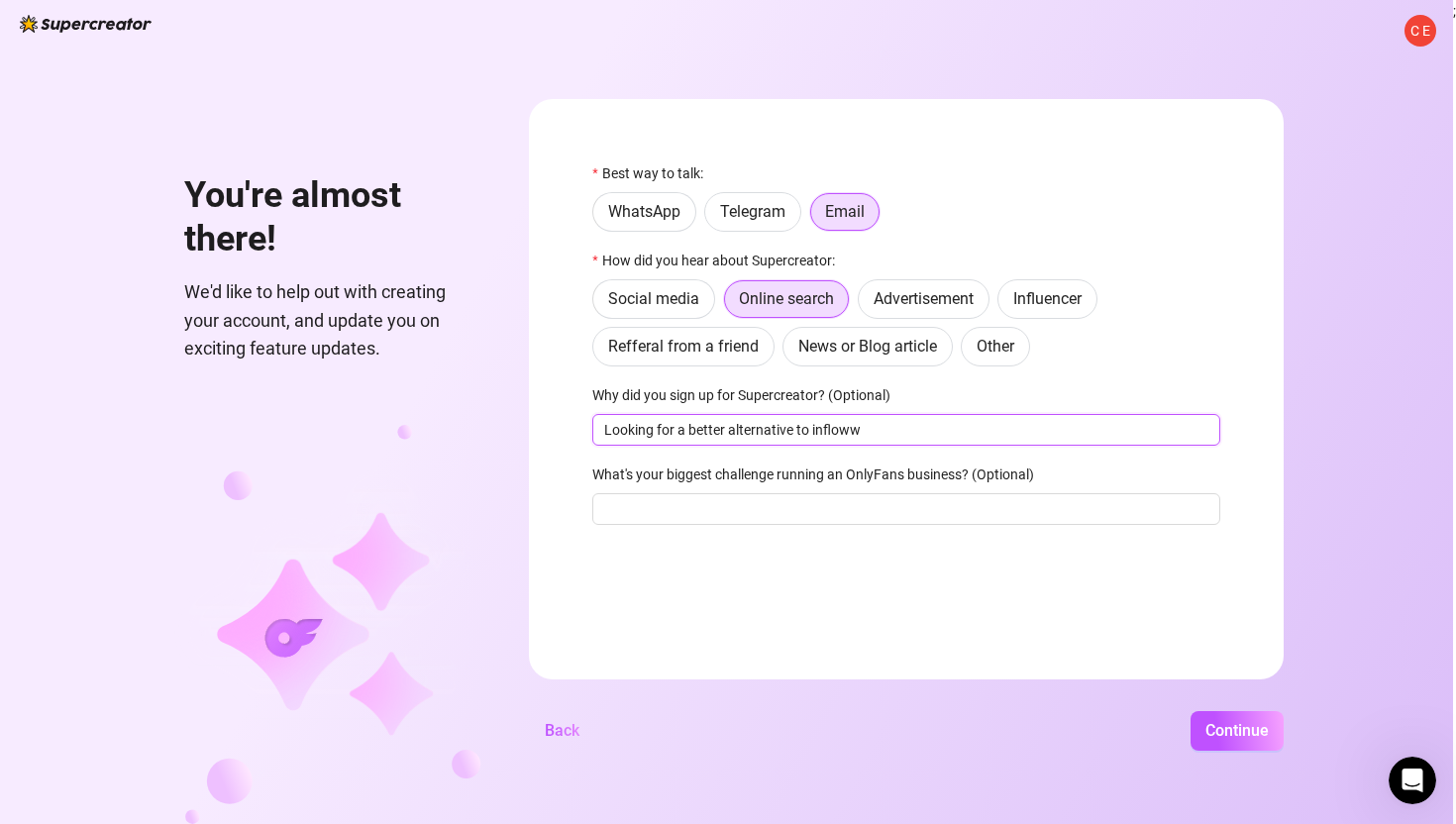 click on "Looking for a better alternative to infloww" at bounding box center [906, 430] 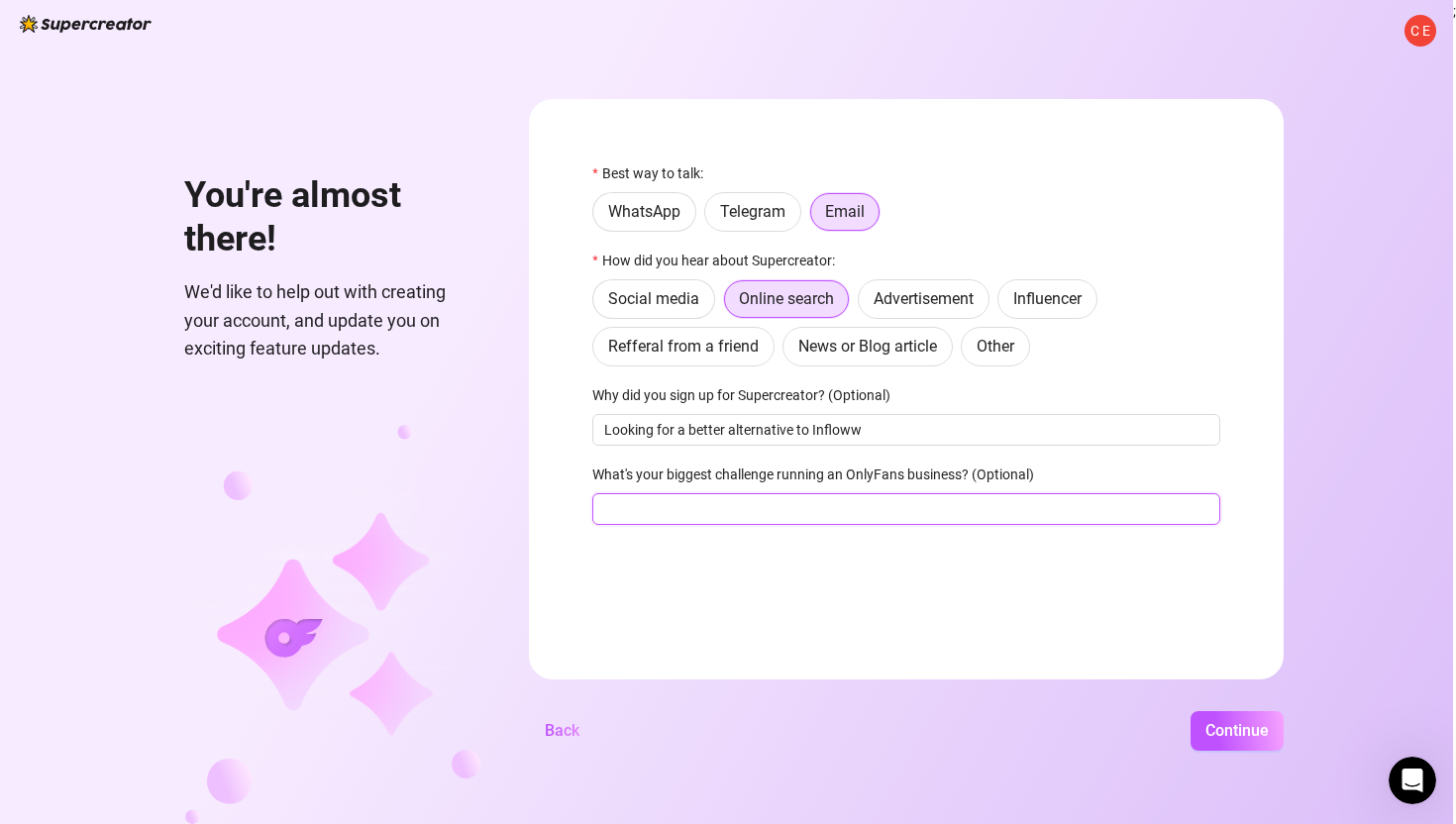 click on "What's your biggest challenge running an OnlyFans business? (Optional)" at bounding box center [906, 509] 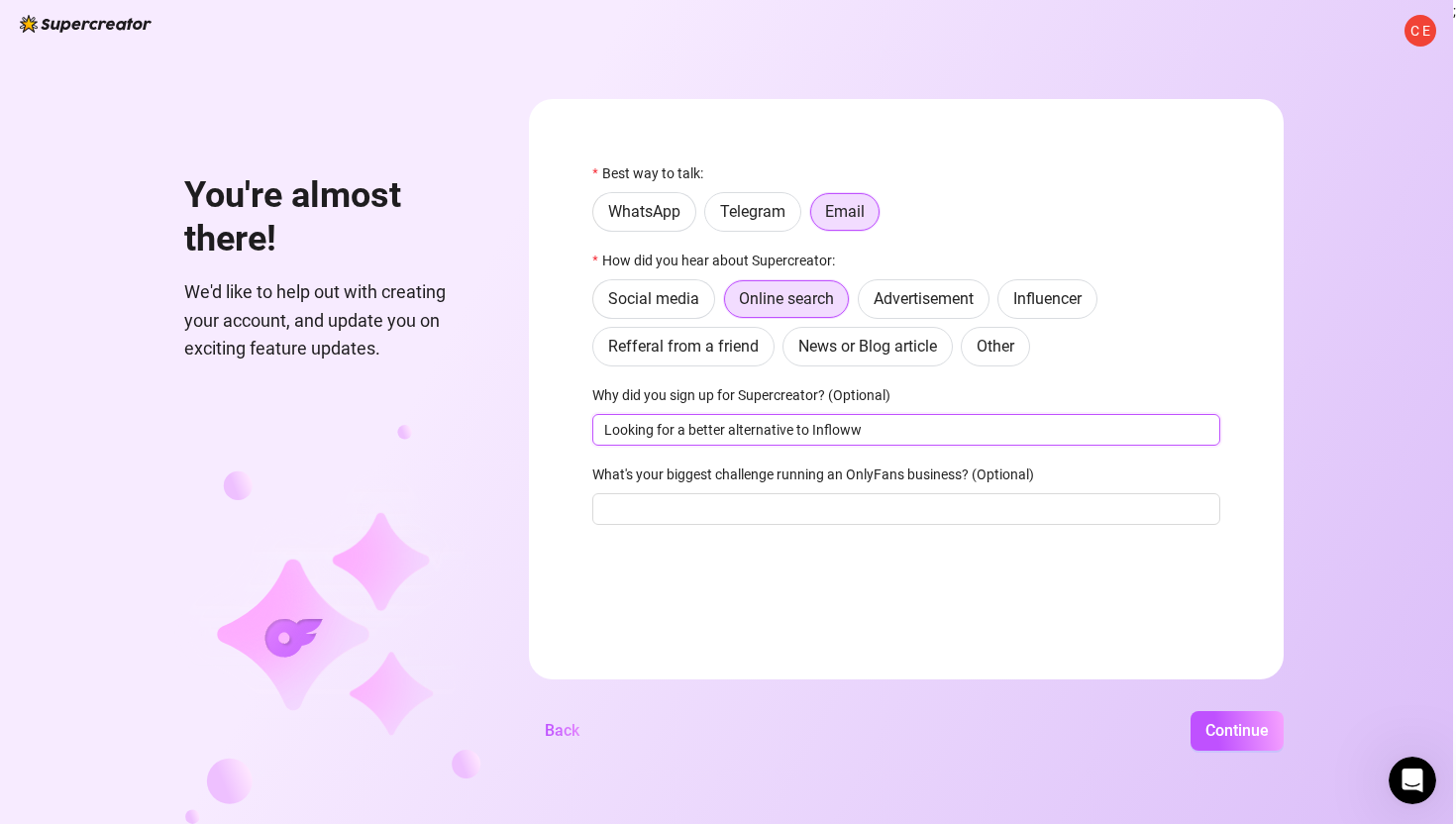 drag, startPoint x: 798, startPoint y: 433, endPoint x: 916, endPoint y: 433, distance: 118 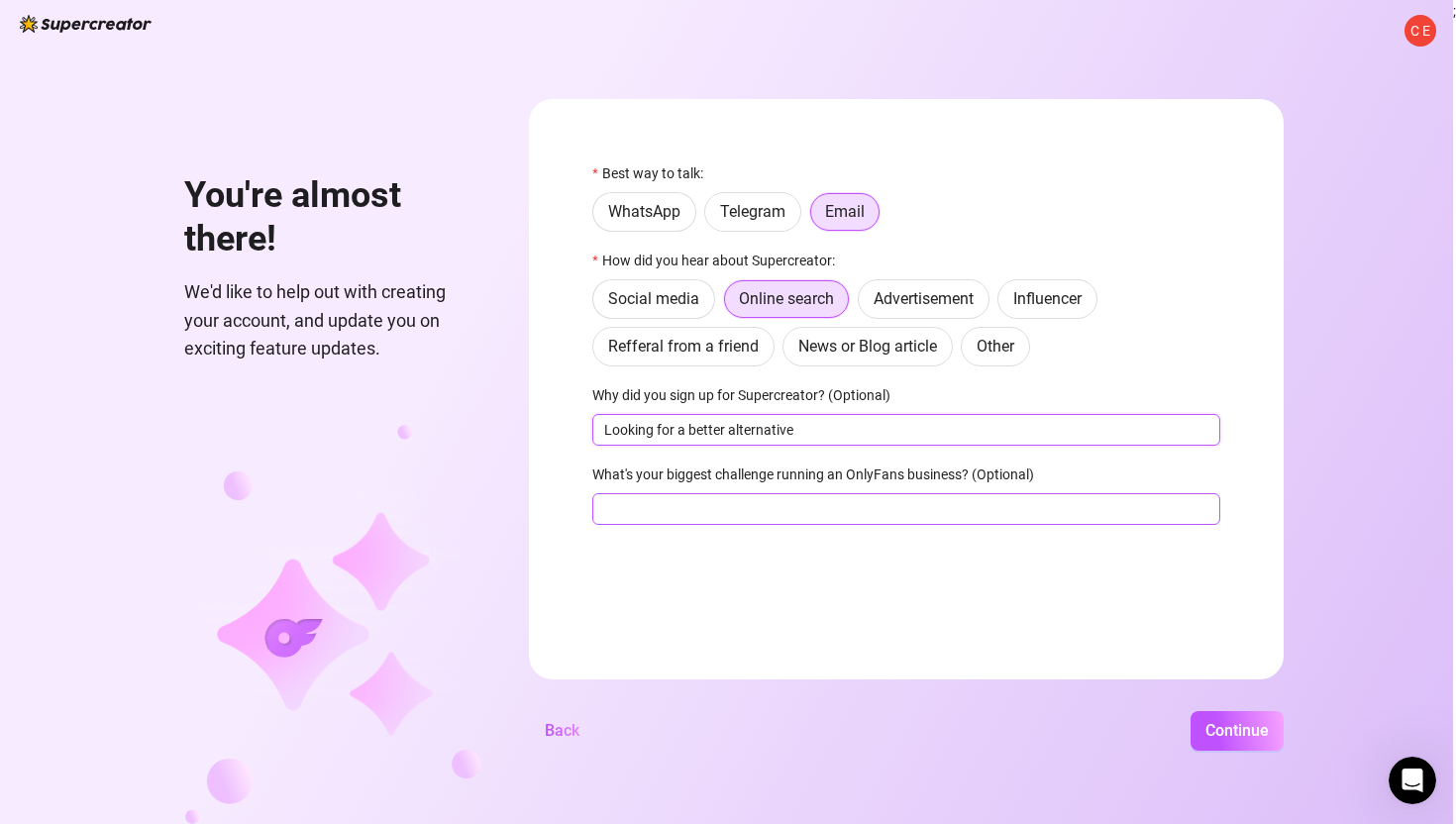 type on "Looking for a better alternative" 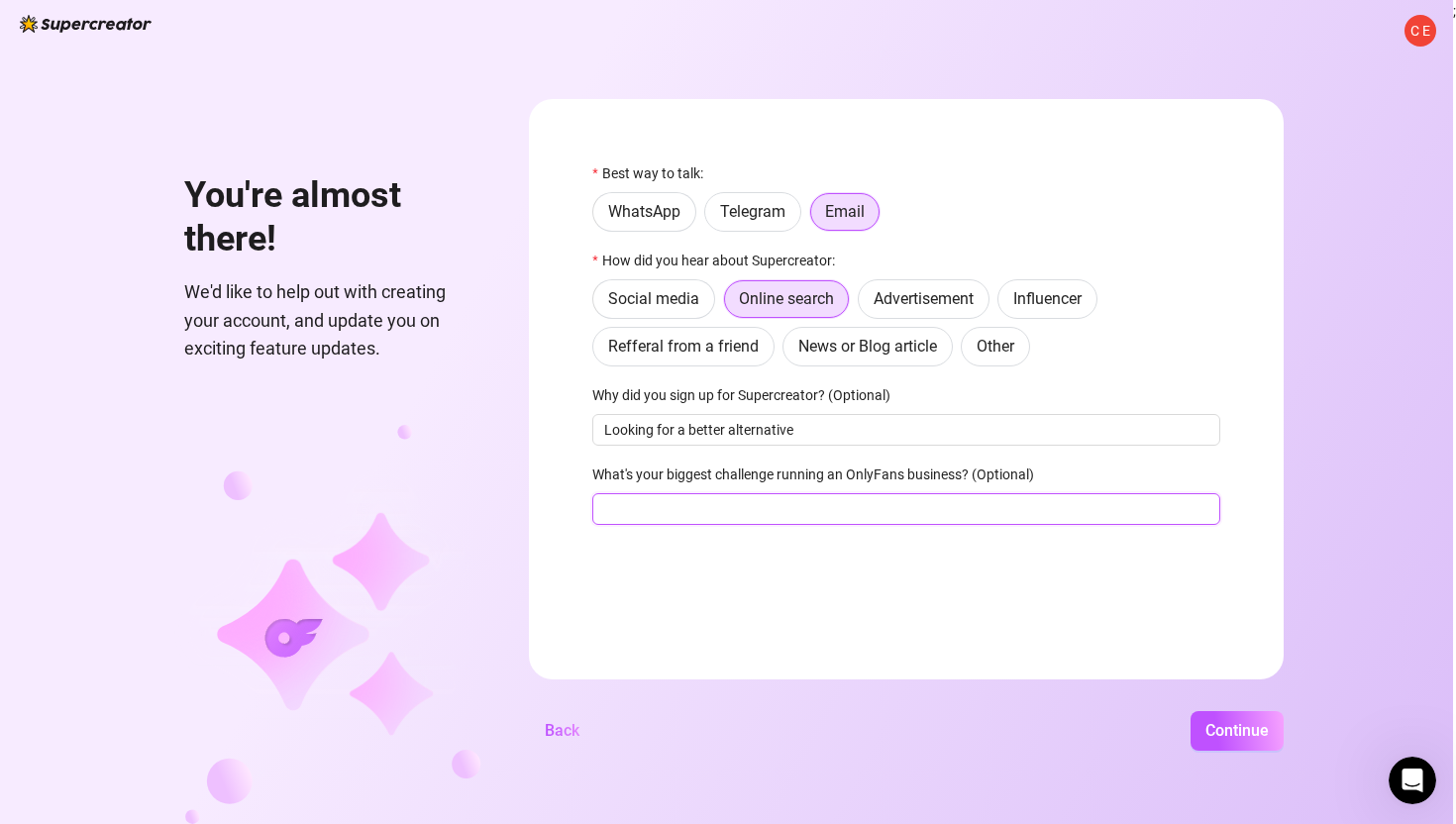 click on "What's your biggest challenge running an OnlyFans business? (Optional)" at bounding box center [906, 509] 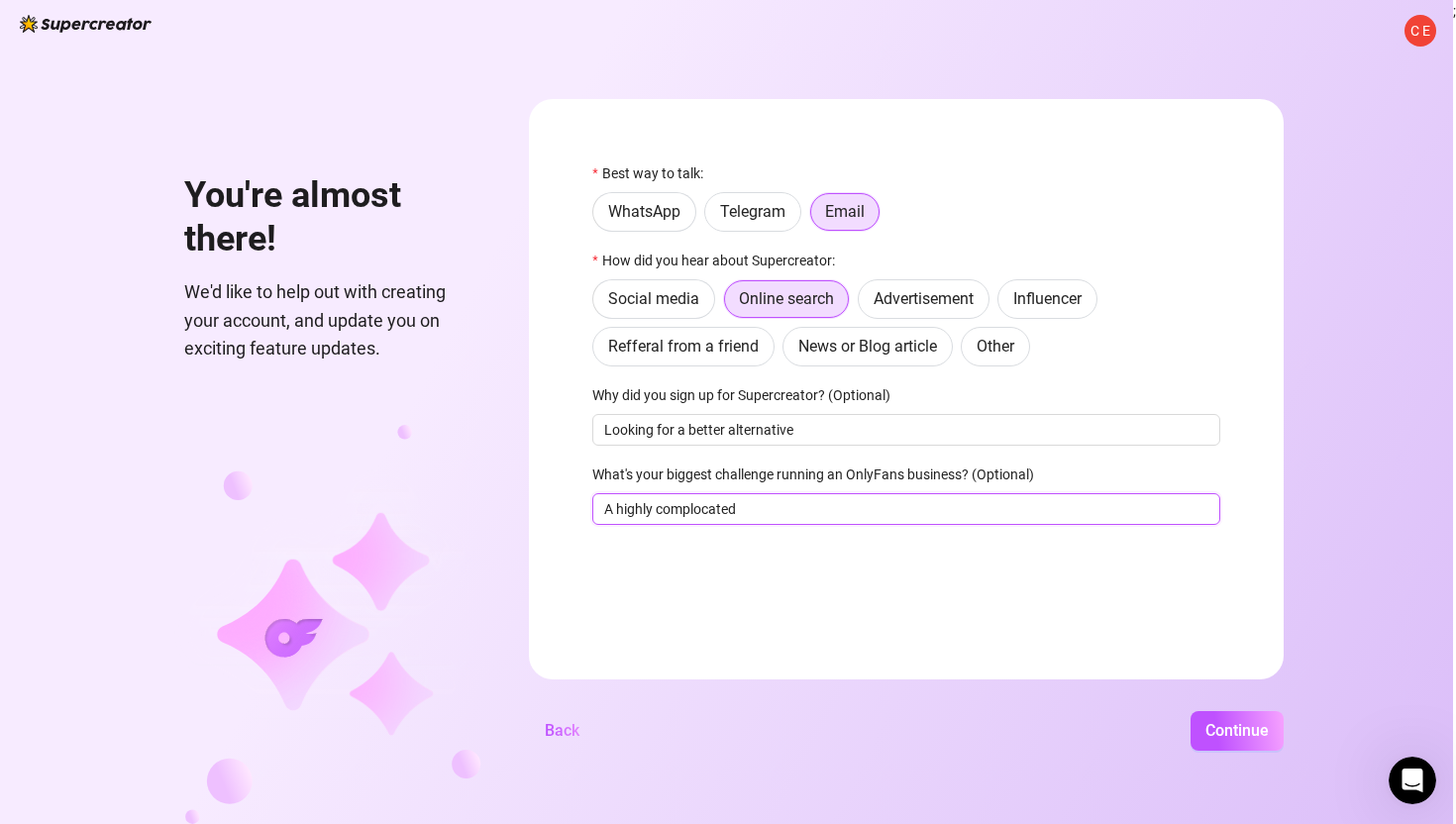click on "A highly complocated" at bounding box center [906, 509] 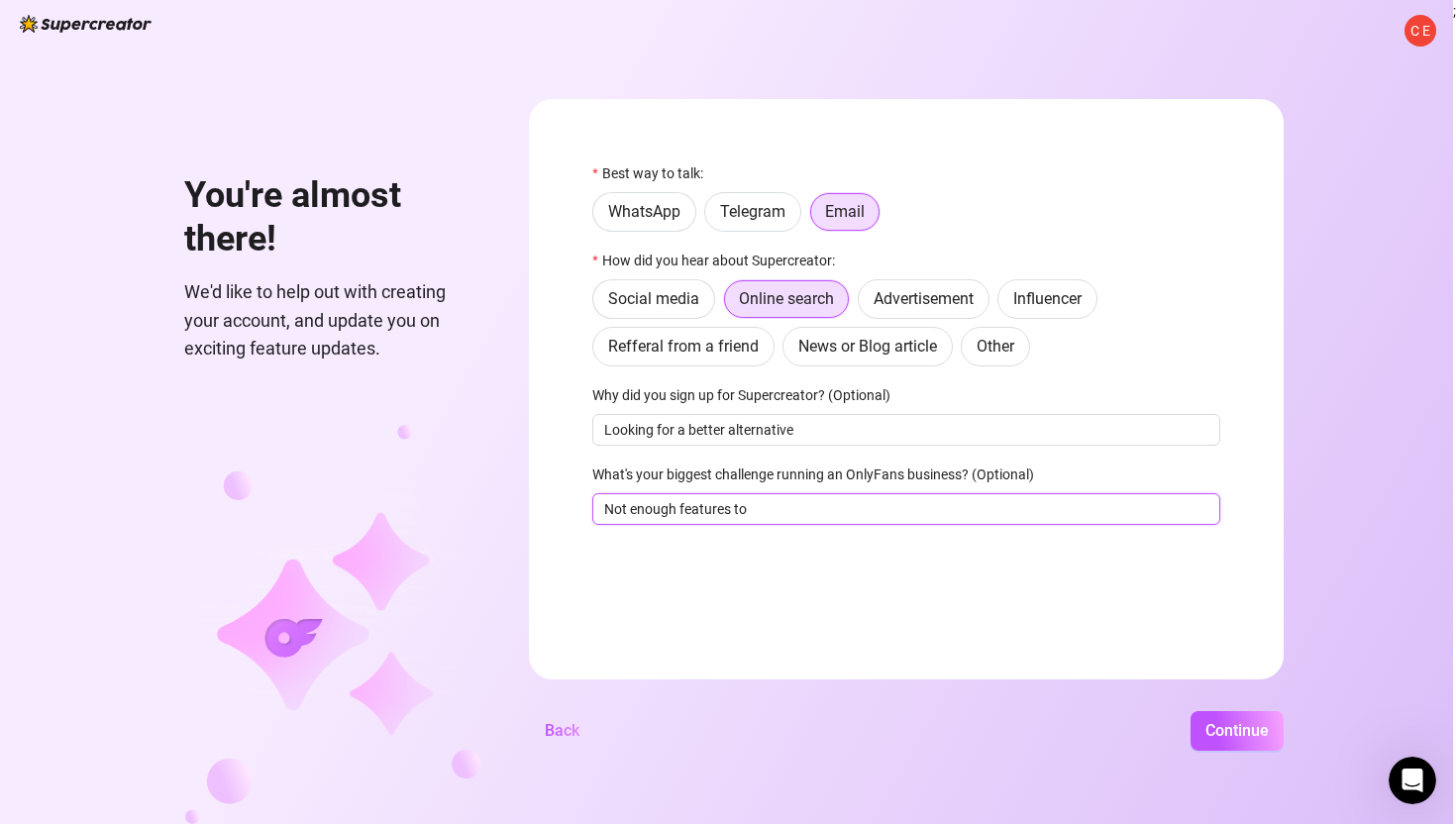 click on "Not enough features to" at bounding box center (906, 509) 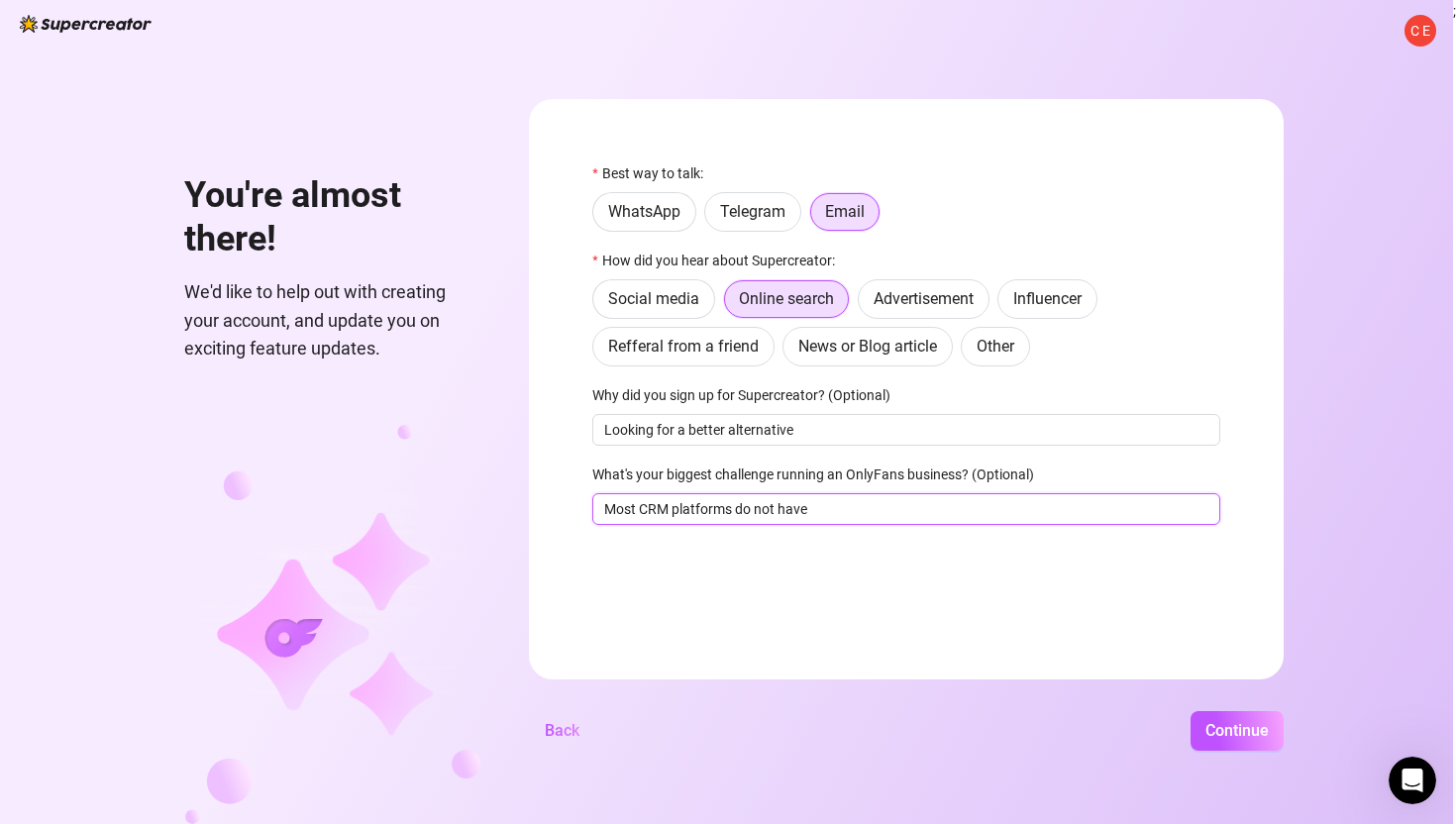 click on "Most CRM platforms do not have" at bounding box center [906, 509] 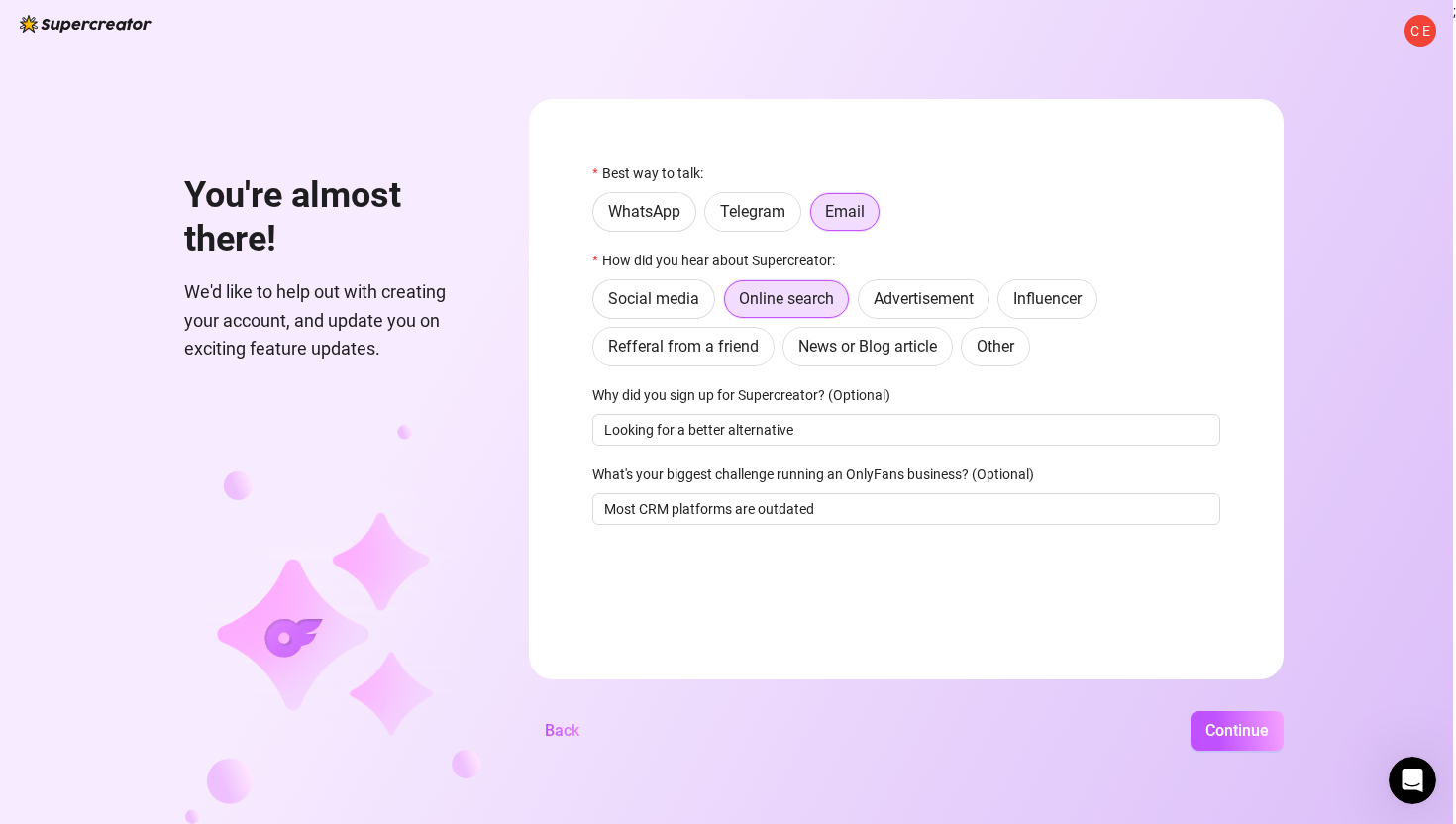 click on "Best way to talk: WhatsApp Telegram Email How did you hear about Supercreator: Social media Online search Advertisement Influencer Refferal from a friend News or Blog article Other Why did you sign up for Supercreator? (Optional) Looking for a better alternative What's your biggest challenge running an OnlyFans business? (Optional) Most CRM platforms are outdated Back Continue" at bounding box center (906, 389) 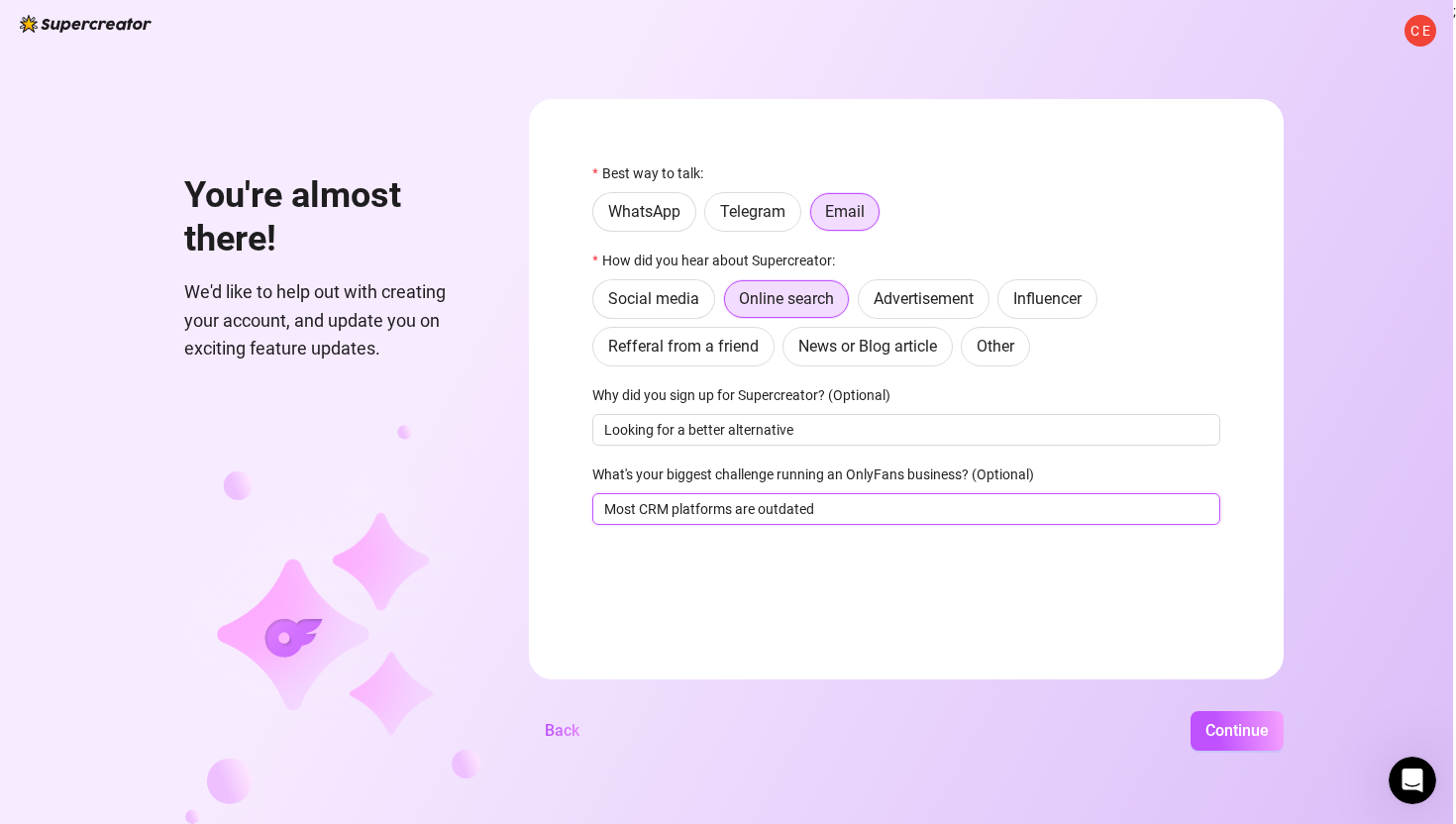 click on "Most CRM platforms are outdated" at bounding box center [906, 509] 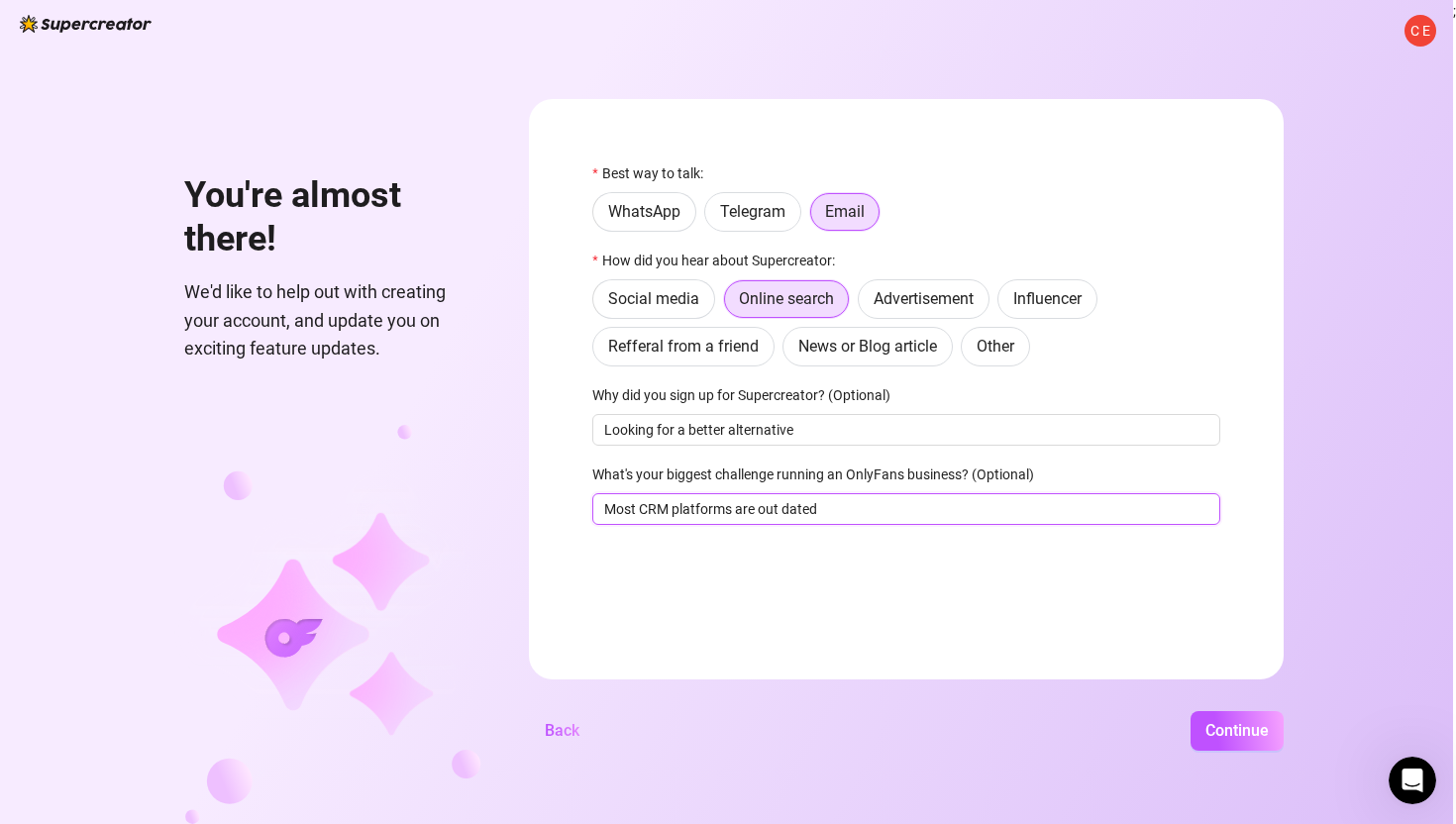 type on "Most CRM platforms are outdated" 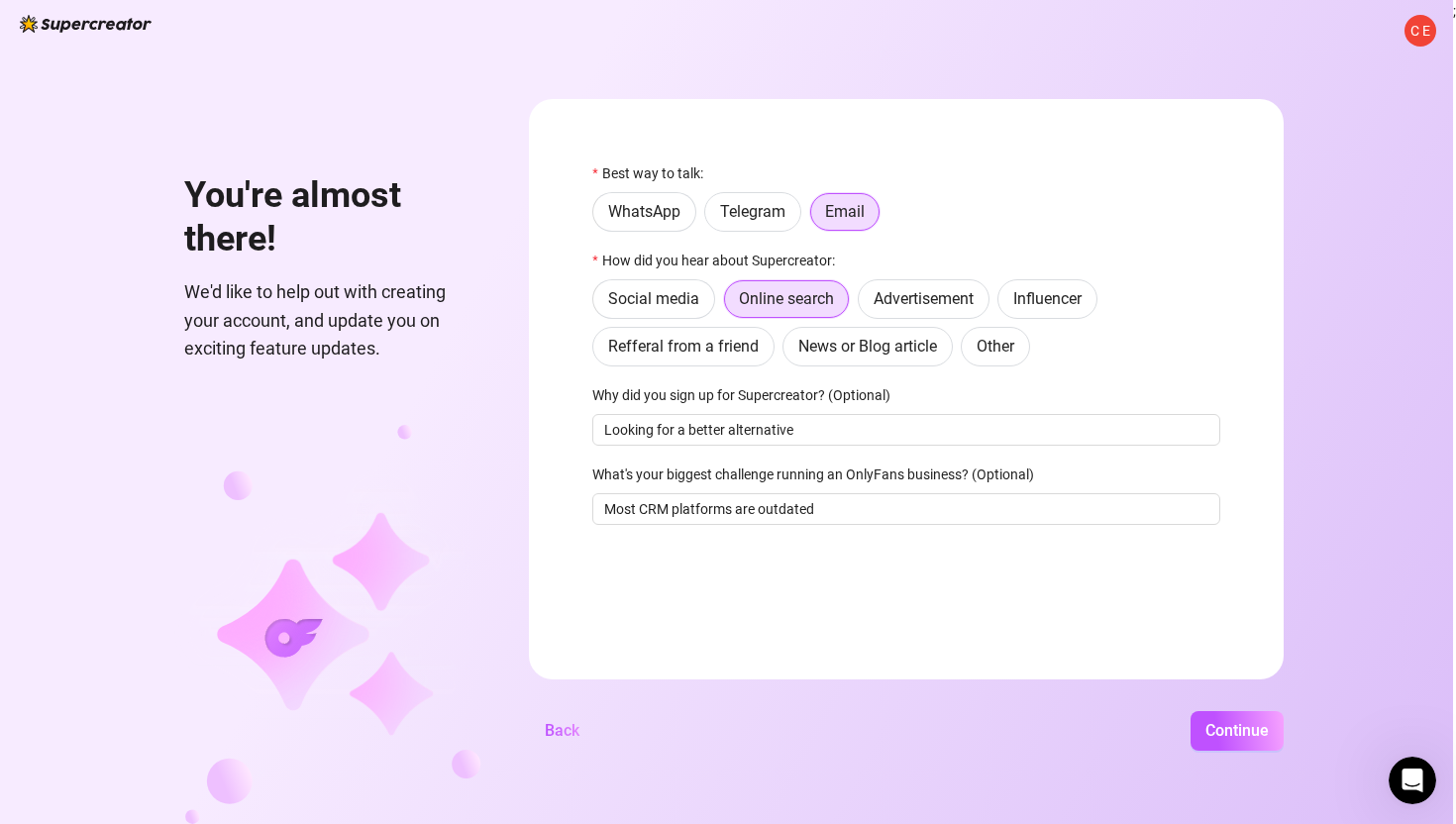 click on "Best way to talk: WhatsApp Telegram Email How did you hear about Supercreator: Social media Online search Advertisement Influencer Refferal from a friend News or Blog article Other Why did you sign up for Supercreator? (Optional) Looking for a better alternative What's your biggest challenge running an OnlyFans business? (Optional) Most CRM platforms are outdated Back Continue" at bounding box center [906, 389] 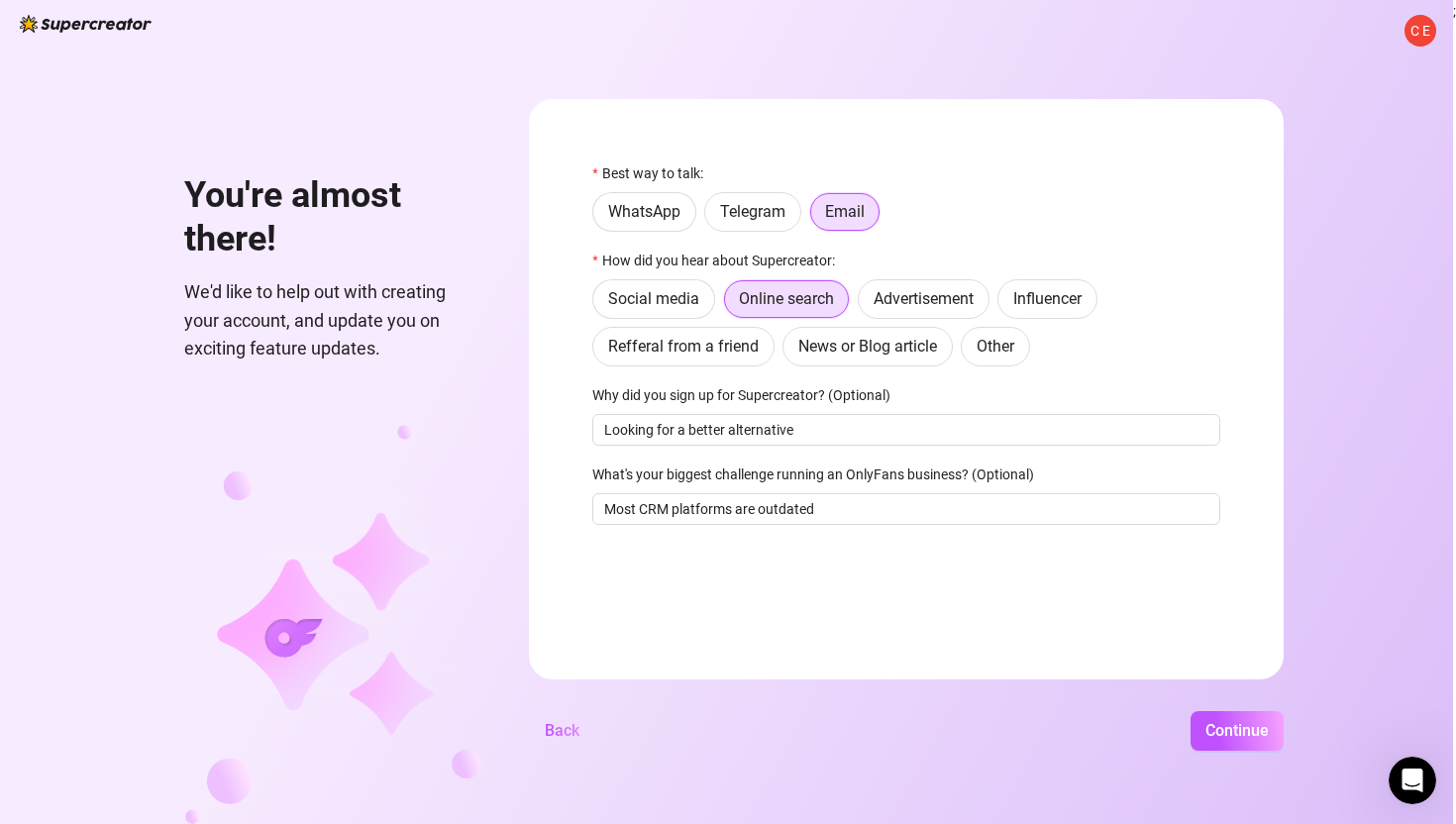 click on "Best way to talk: WhatsApp Telegram Email How did you hear about Supercreator: Social media Online search Advertisement Influencer Refferal from a friend News or Blog article Other Why did you sign up for Supercreator? (Optional) Looking for a better alternative What's your biggest challenge running an OnlyFans business? (Optional) Most CRM platforms are outdated Back Continue" at bounding box center [906, 389] 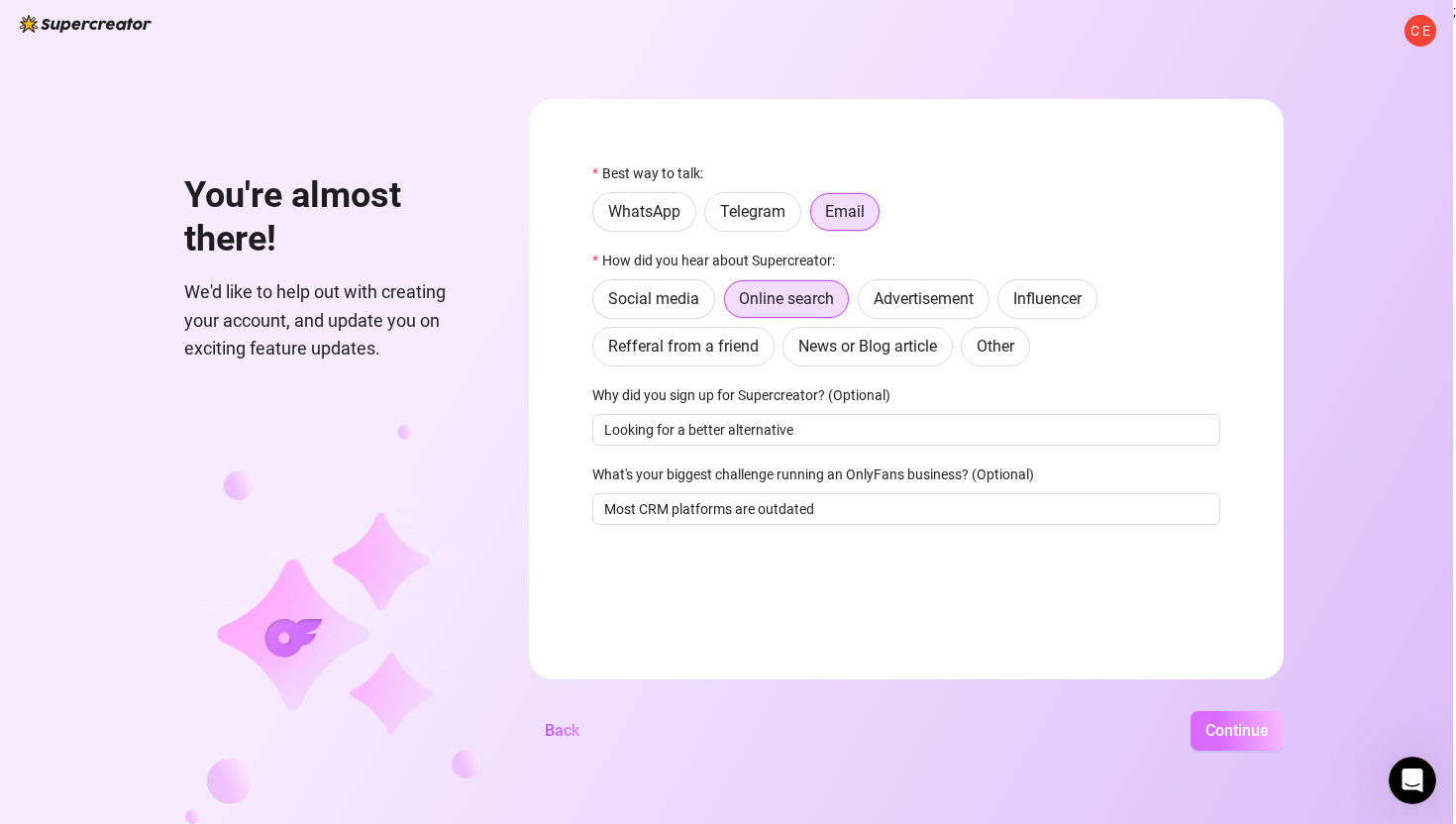 click on "Continue" at bounding box center (1237, 731) 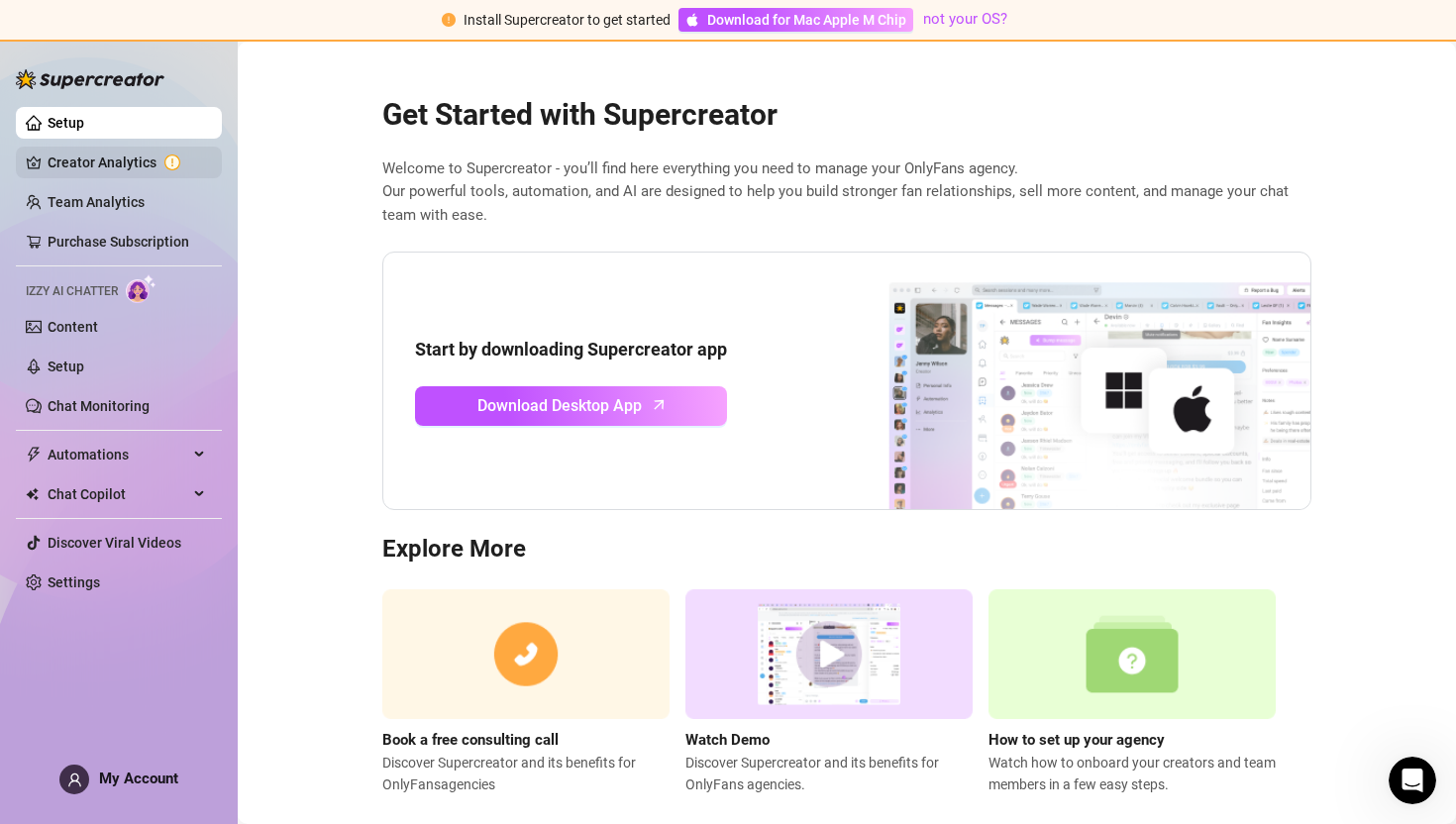 click on "Creator Analytics" at bounding box center (127, 162) 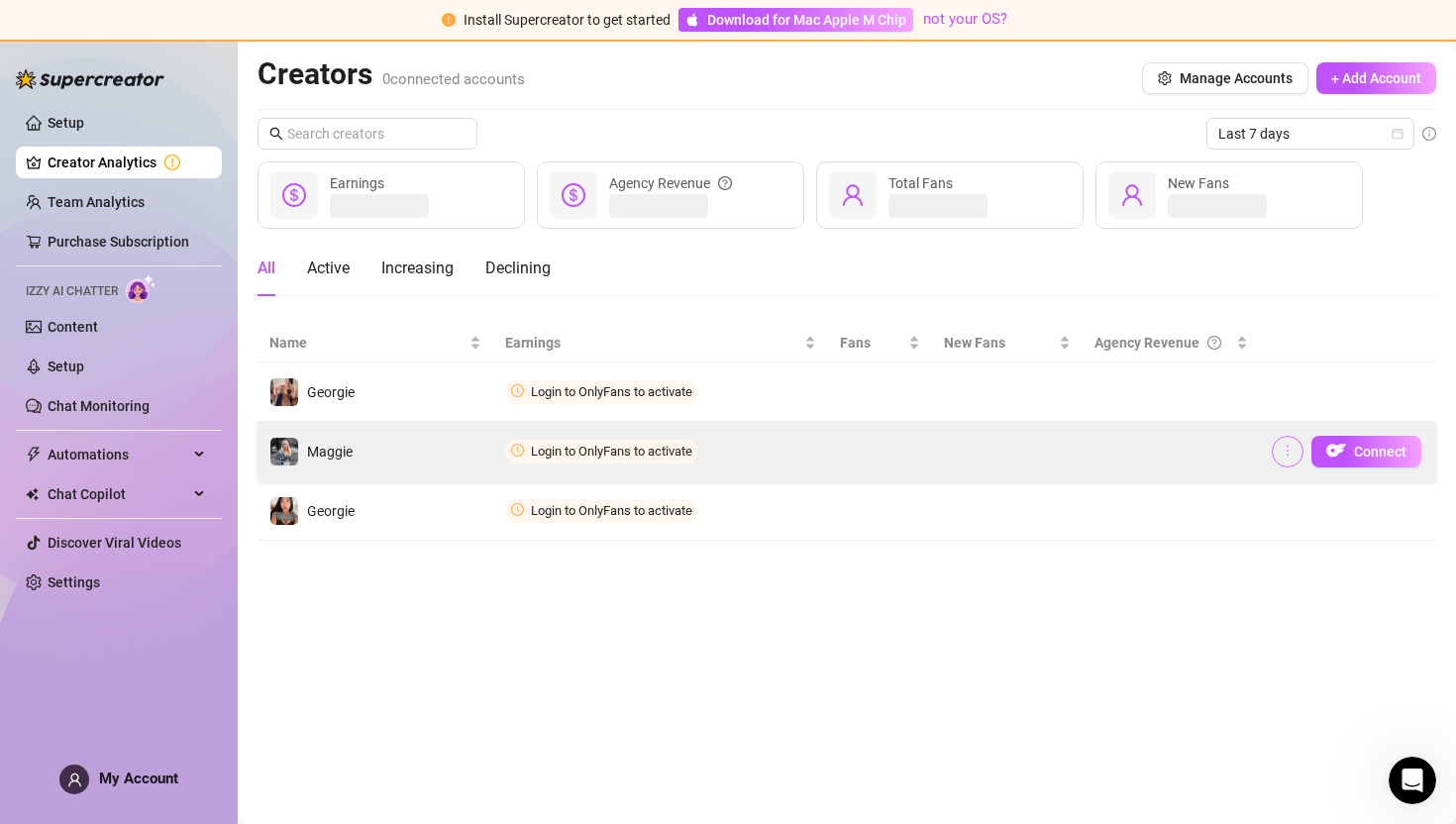 click at bounding box center (1288, 452) 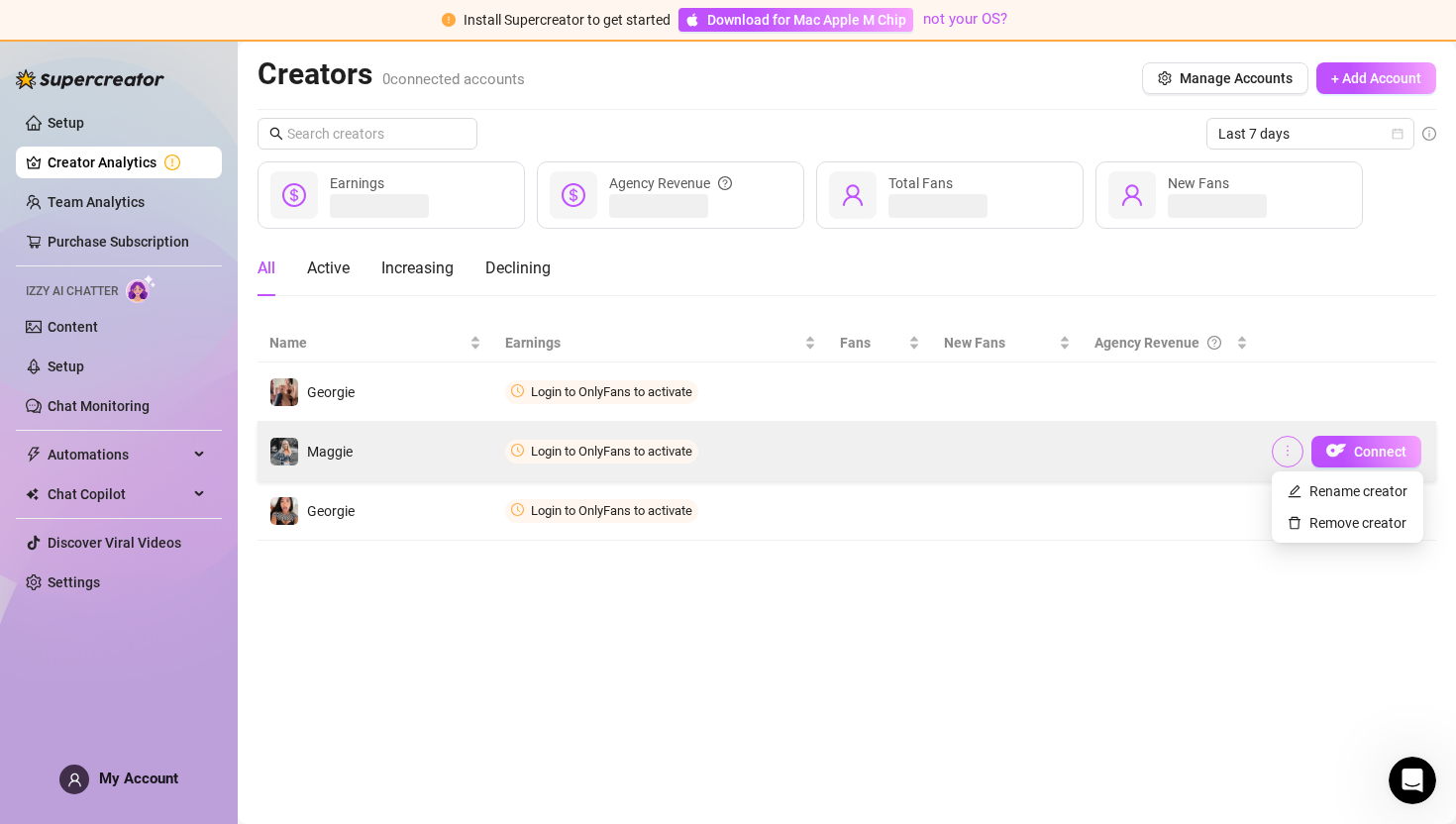 click at bounding box center (1288, 452) 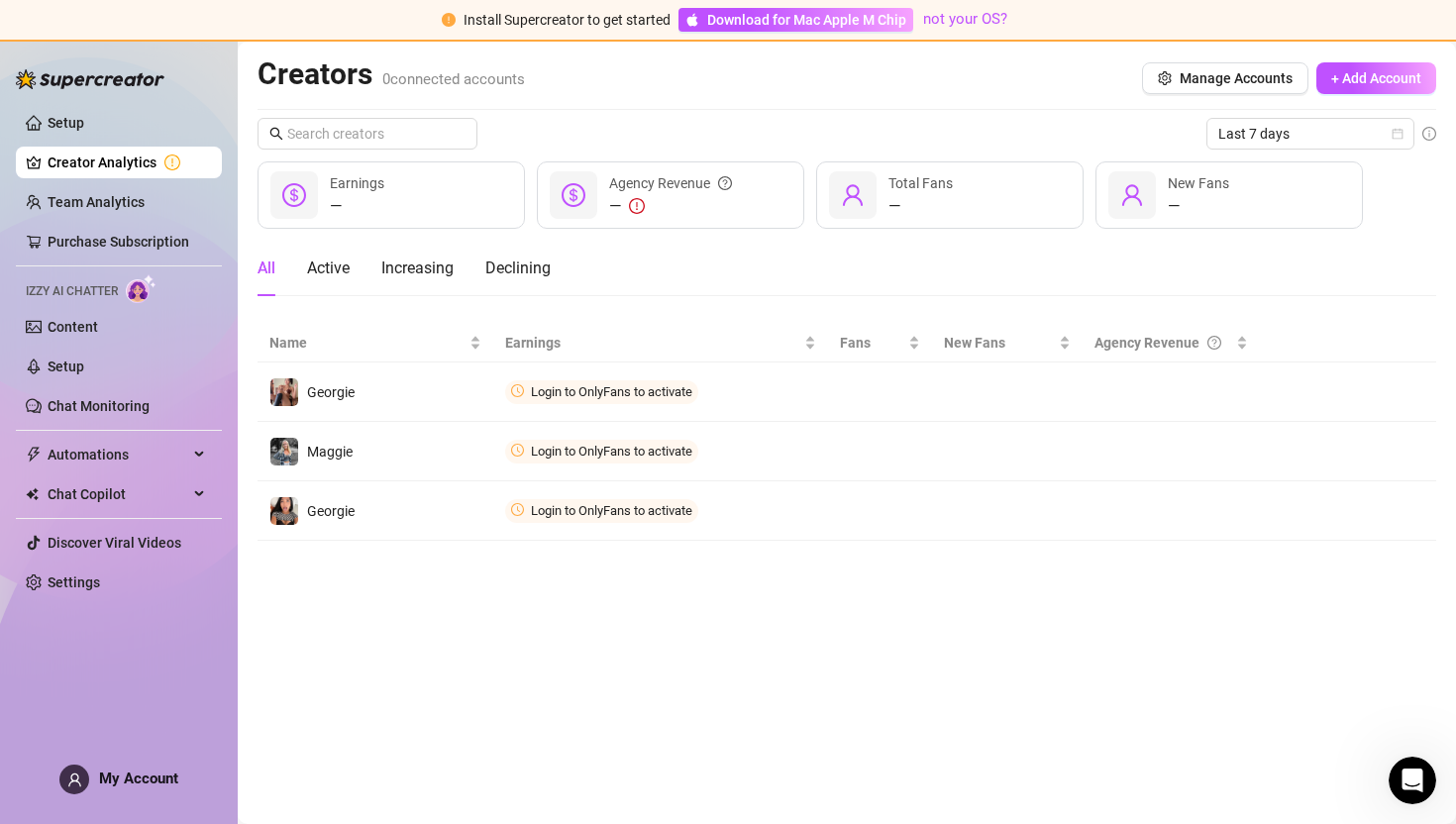 click on "Creators  0  connected accounts Manage Accounts + Add Account" at bounding box center (847, 78) 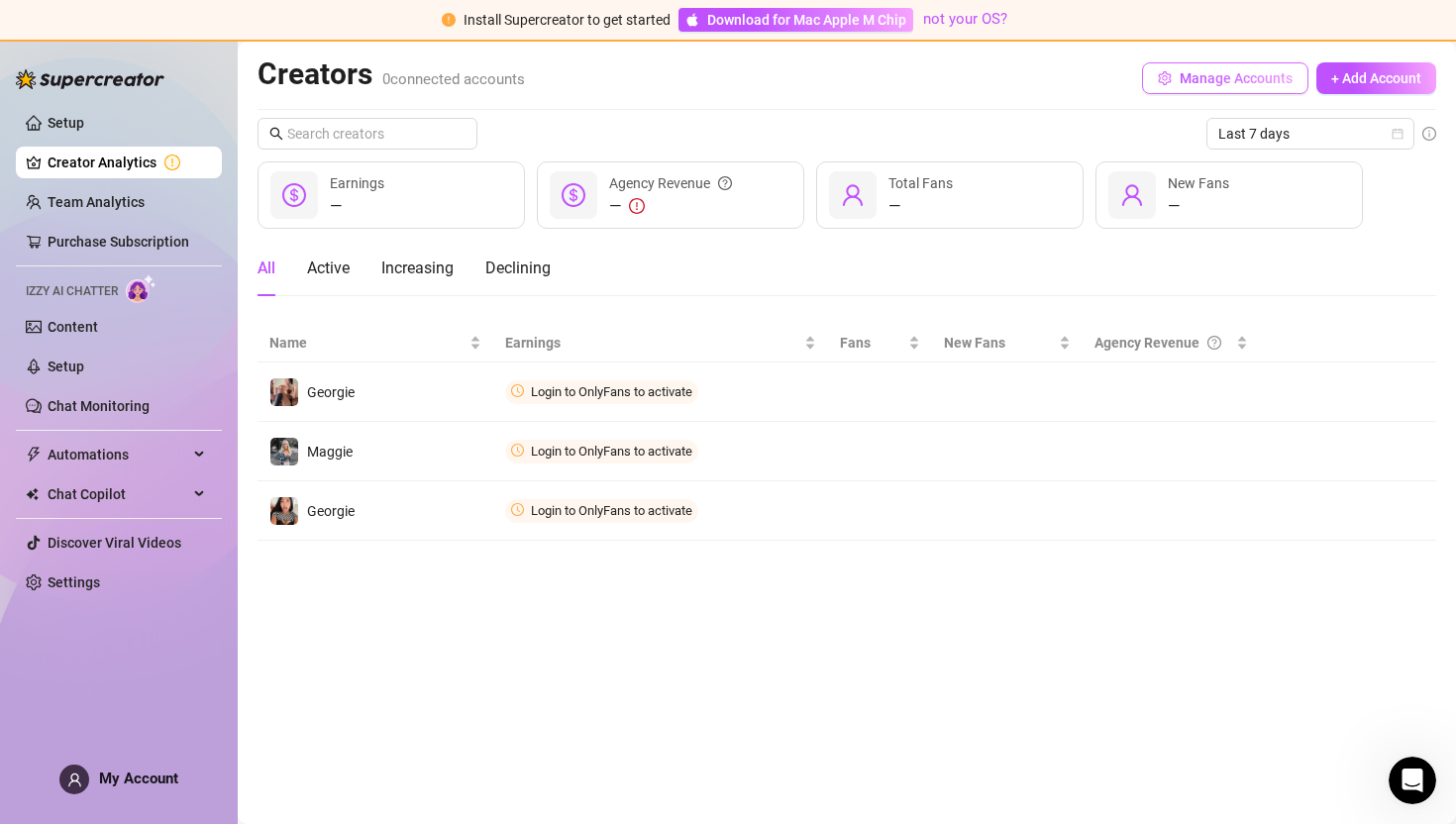 click on "Manage Accounts" at bounding box center (1236, 78) 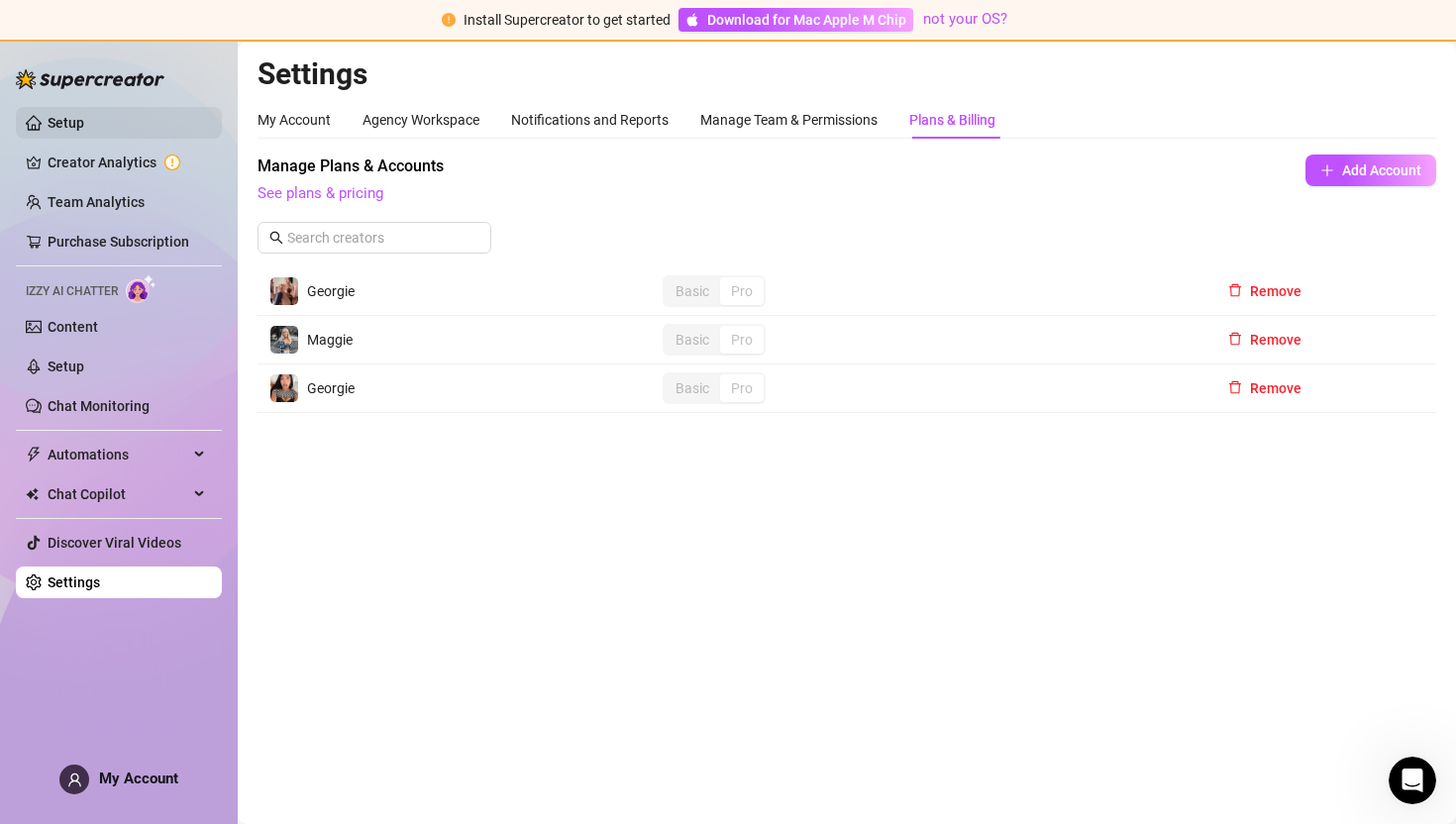 click on "Setup" at bounding box center (65, 123) 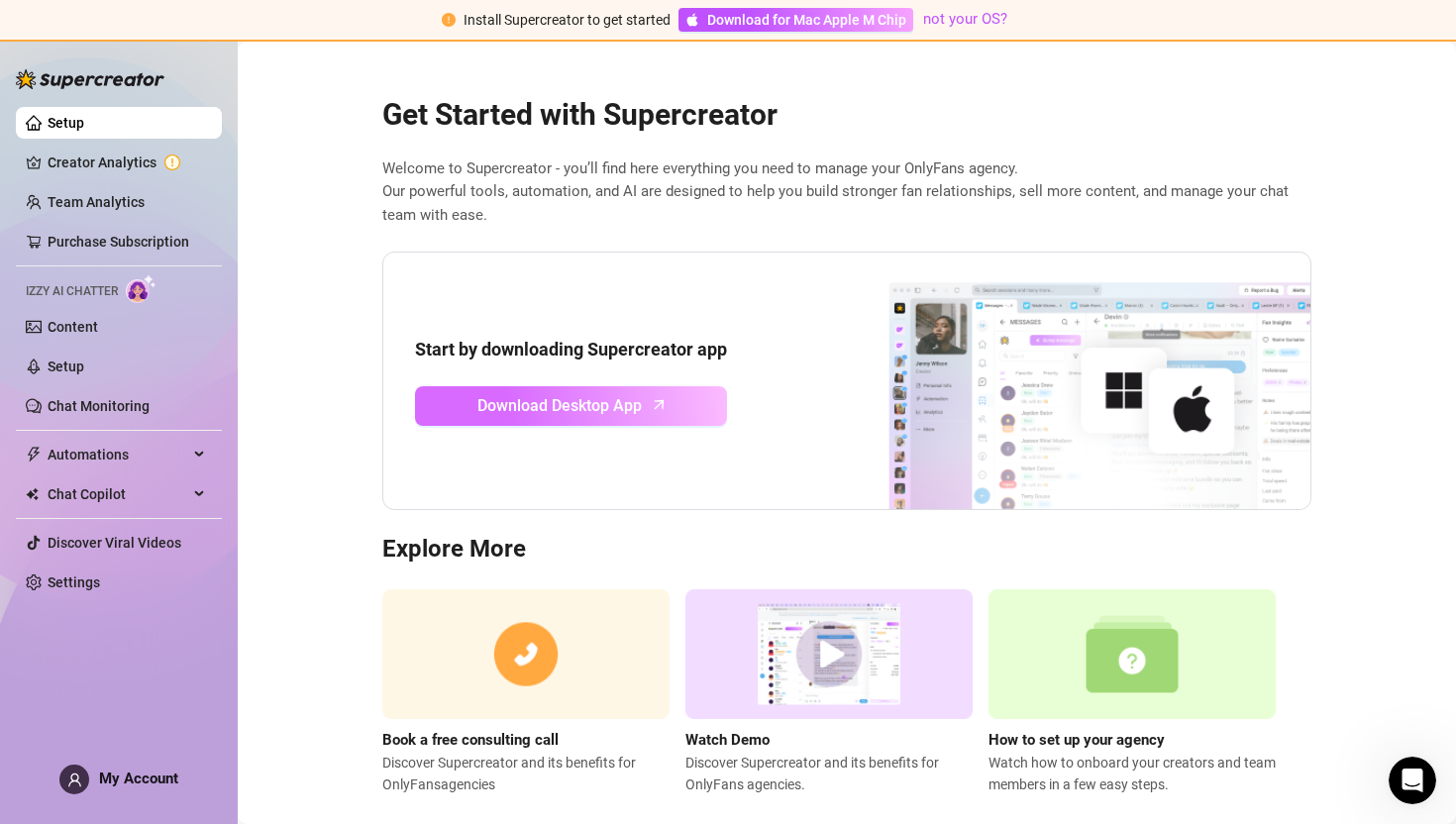 click on "Download Desktop App" at bounding box center (560, 405) 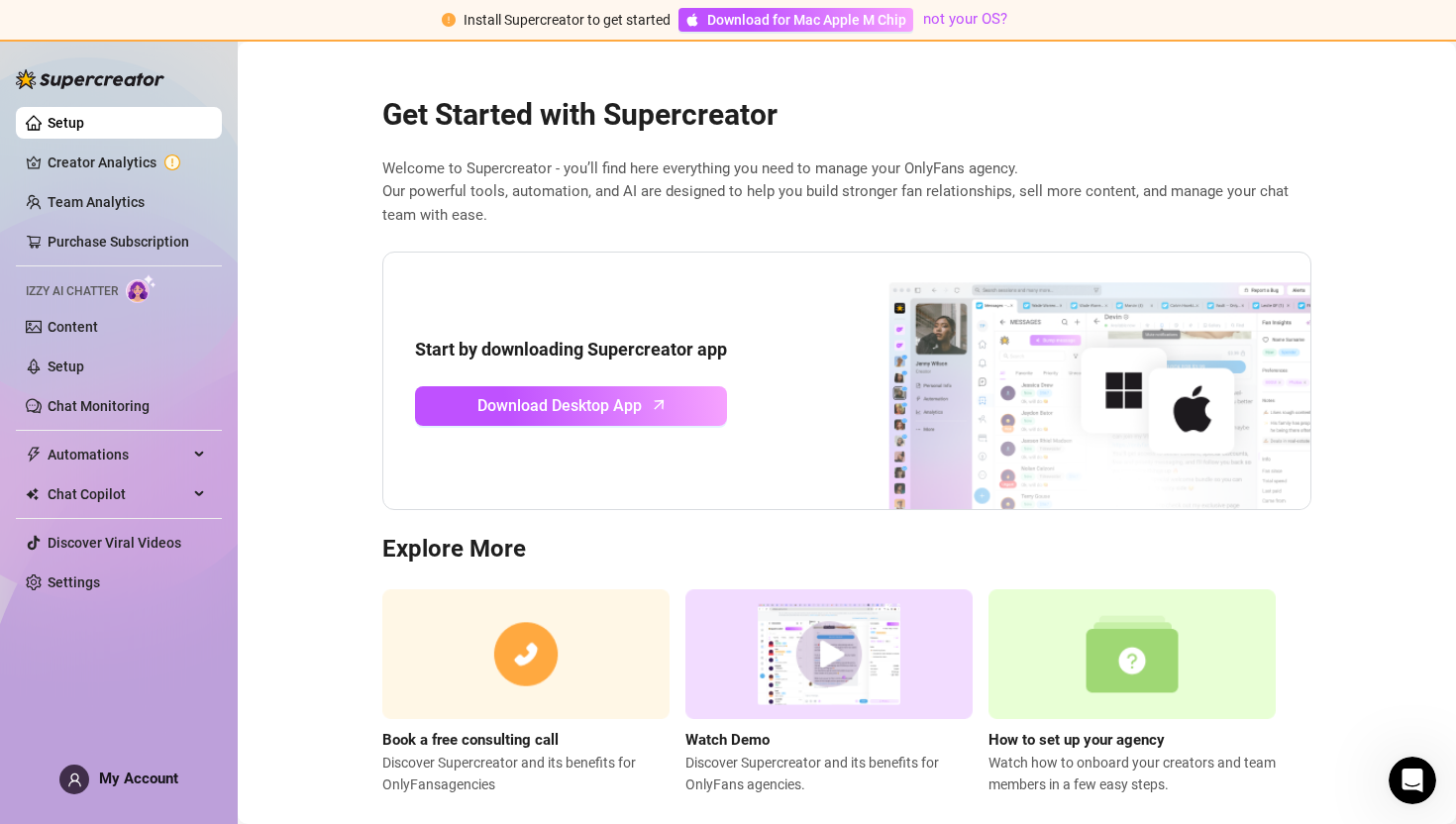 click at bounding box center (90, 79) 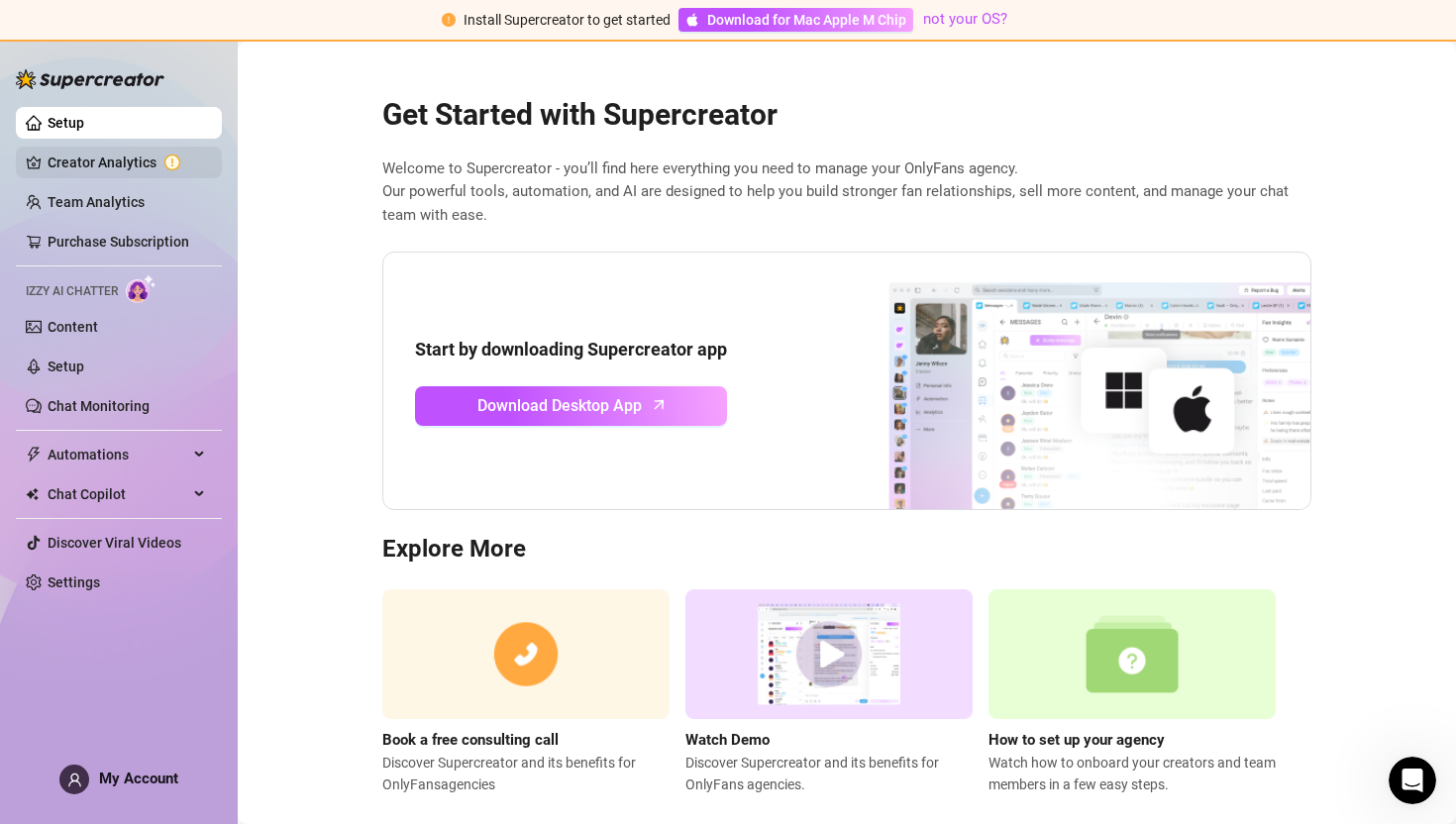 click on "Creator Analytics" at bounding box center (127, 162) 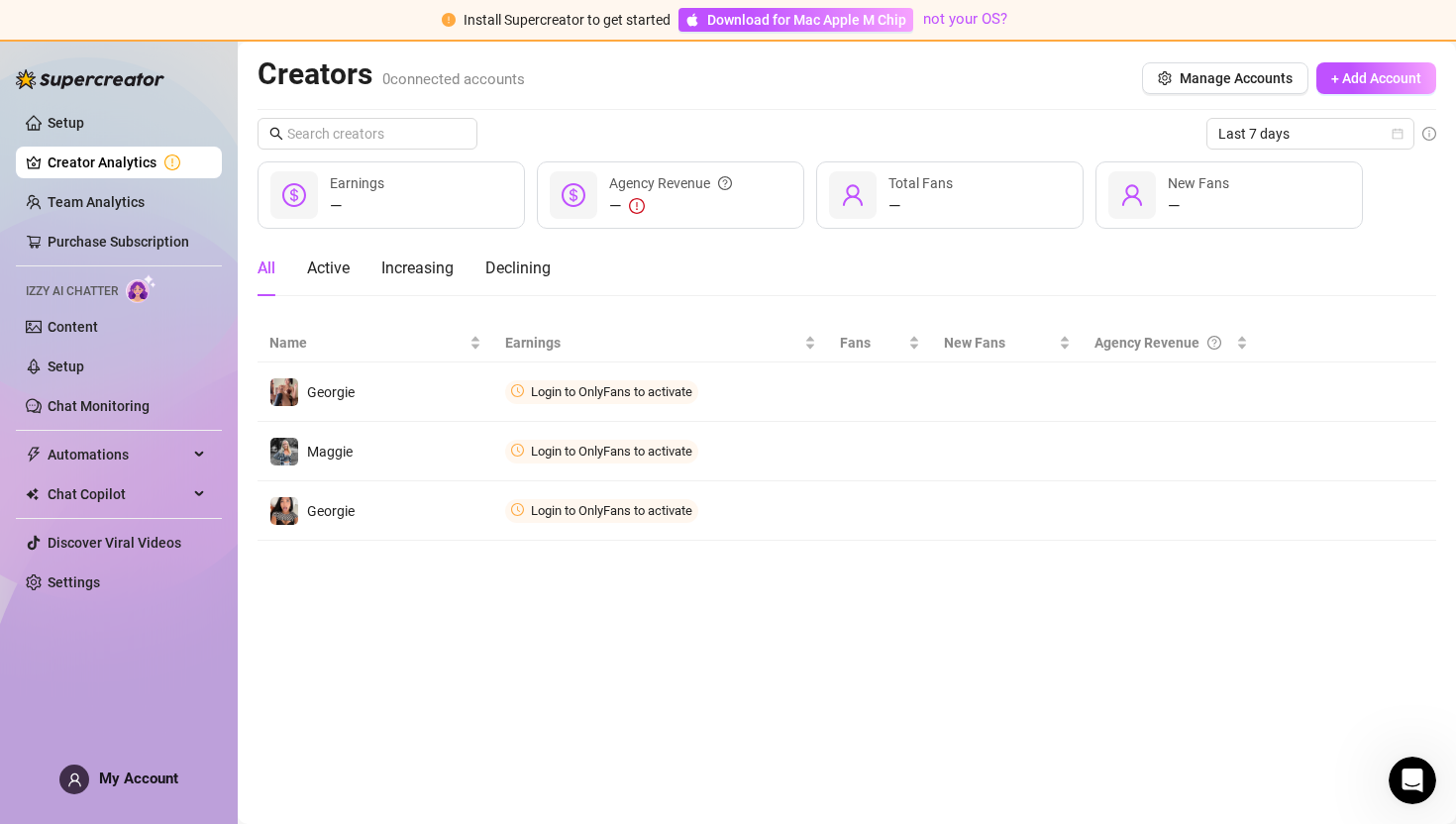 click on "My Account" at bounding box center (139, 778) 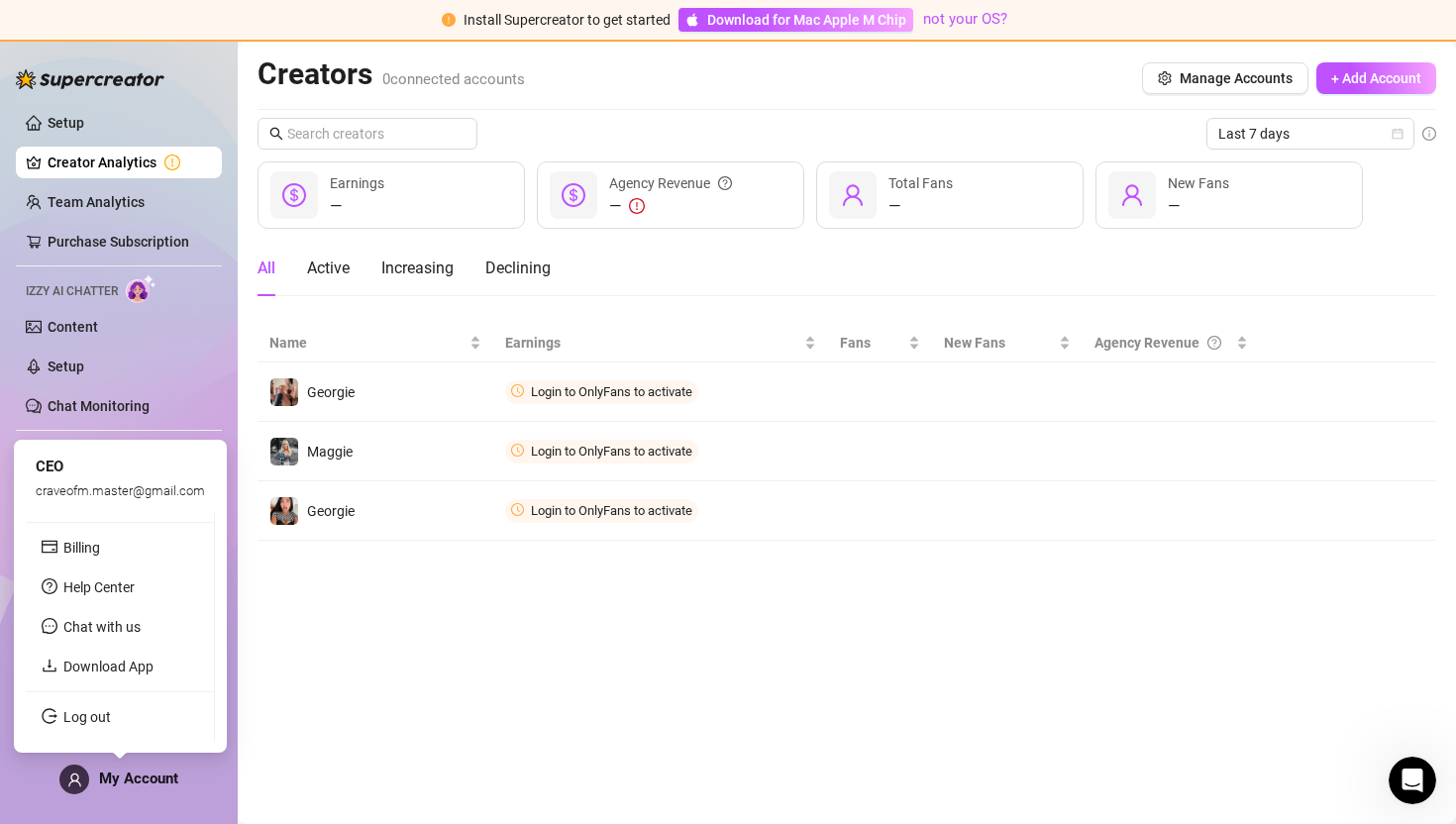 click on "craveofm.master@gmail.com" at bounding box center [120, 490] 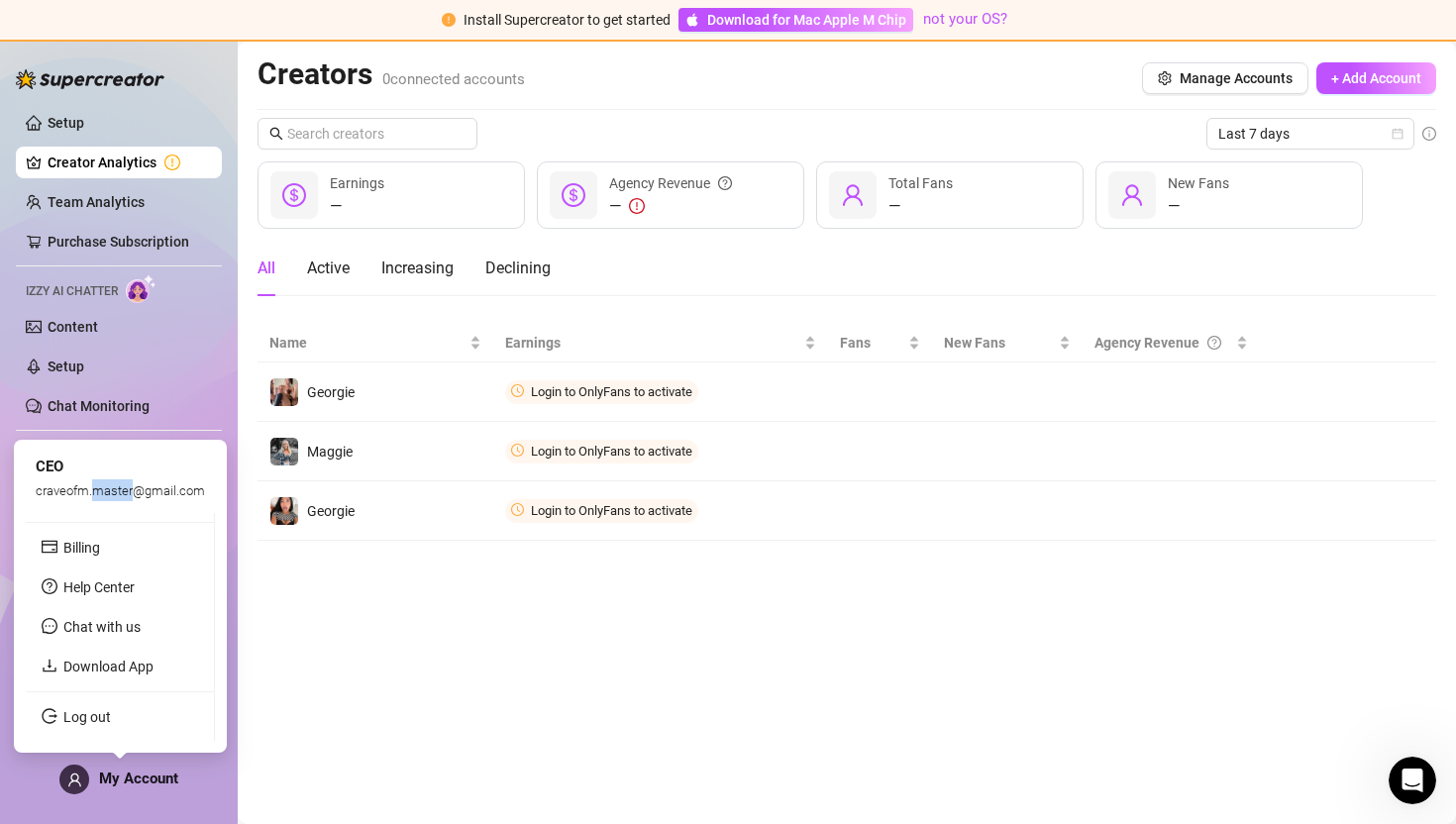 click on "craveofm.master@gmail.com" at bounding box center [120, 490] 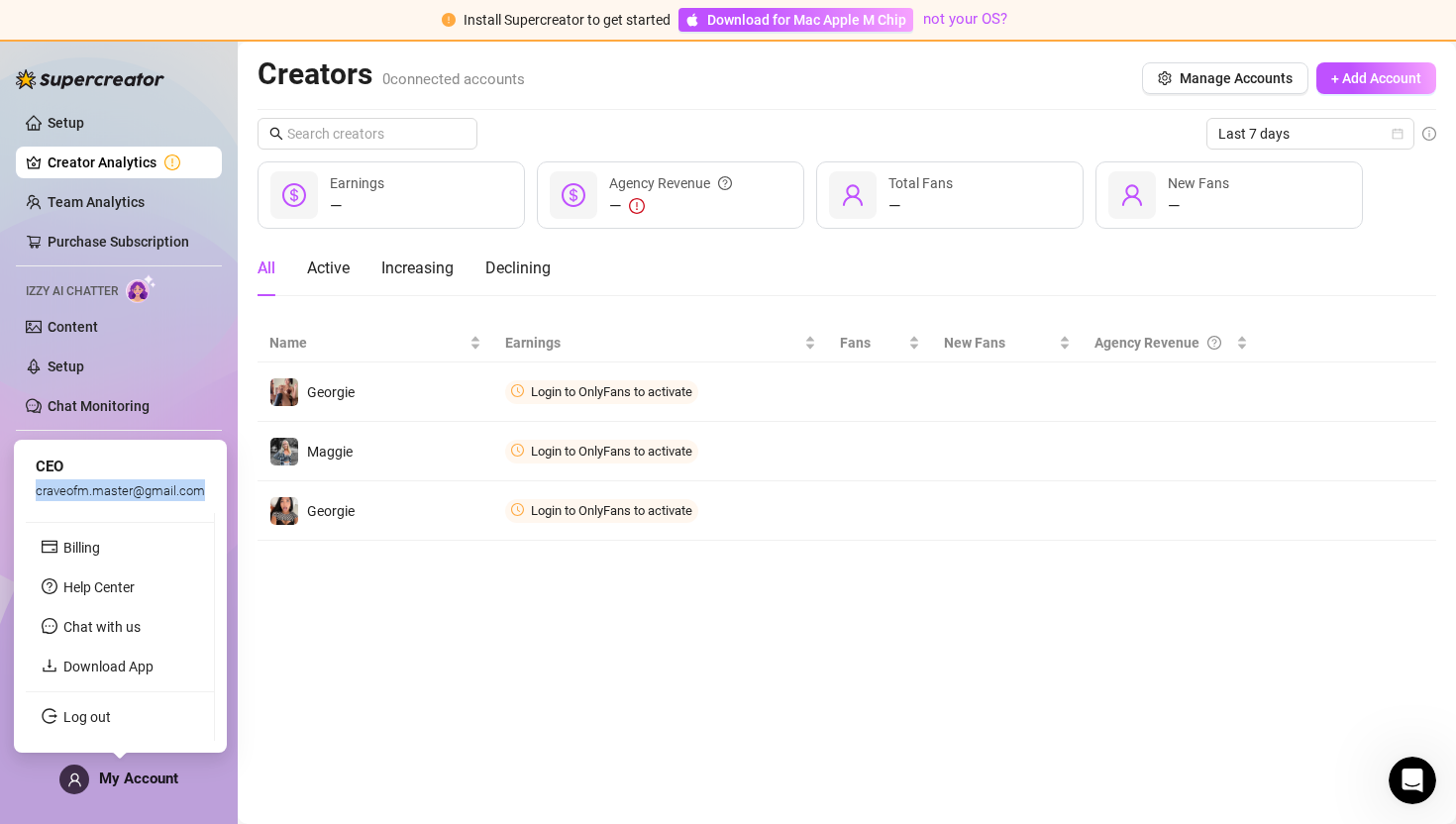 click on "craveofm.master@gmail.com" at bounding box center (120, 490) 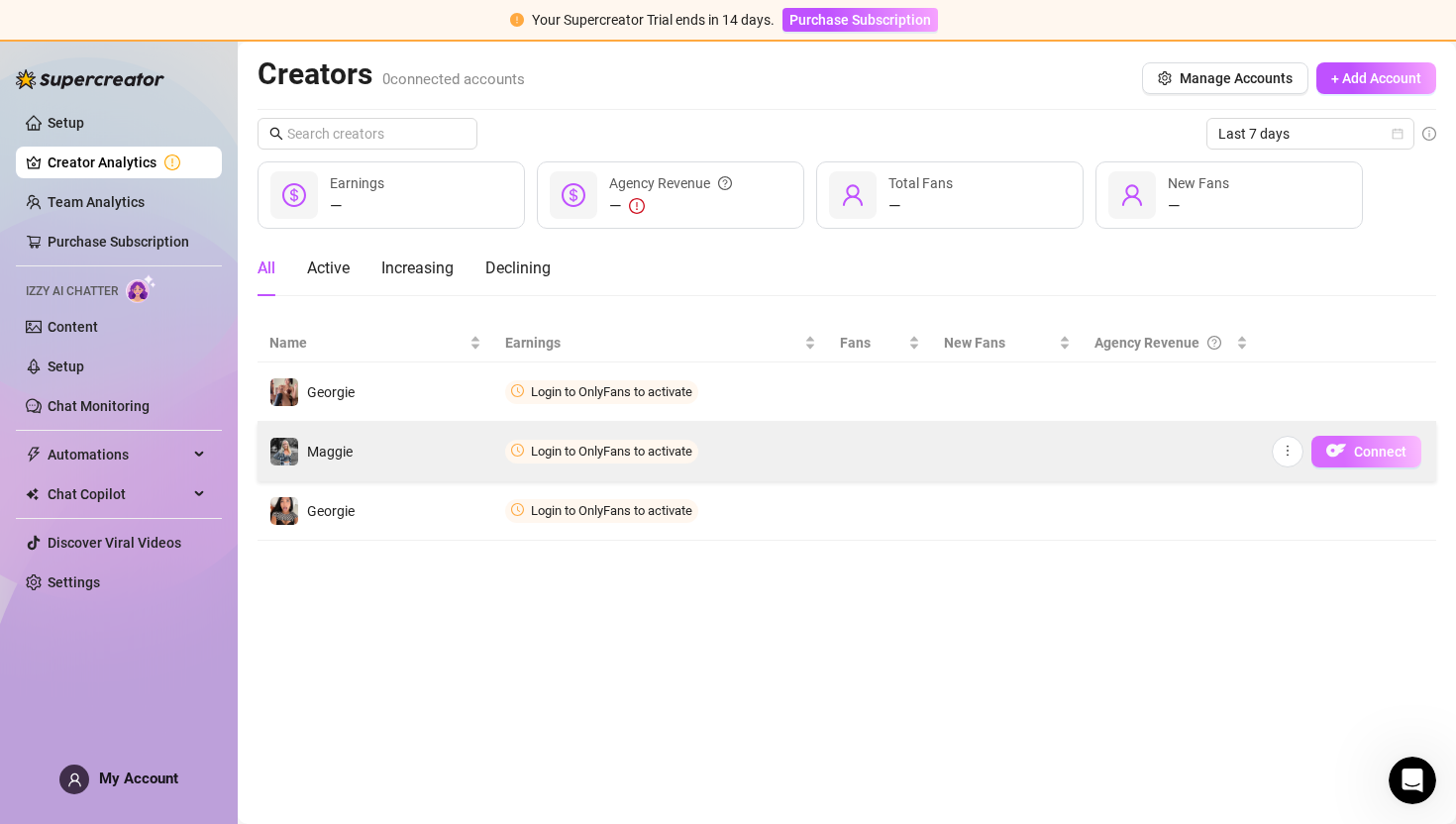 click on "Connect" at bounding box center [1380, 452] 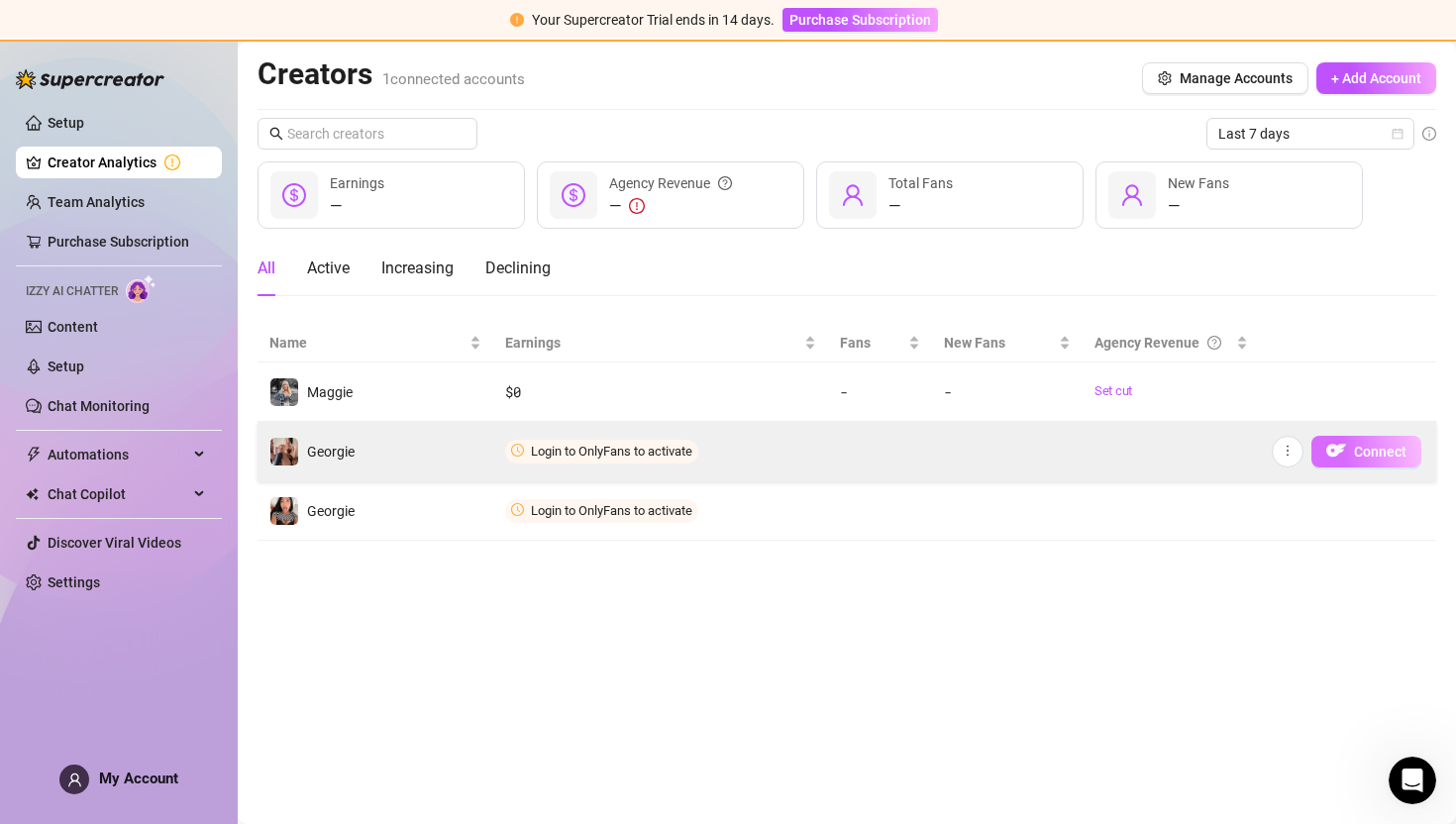 click on "Connect" at bounding box center (1380, 452) 